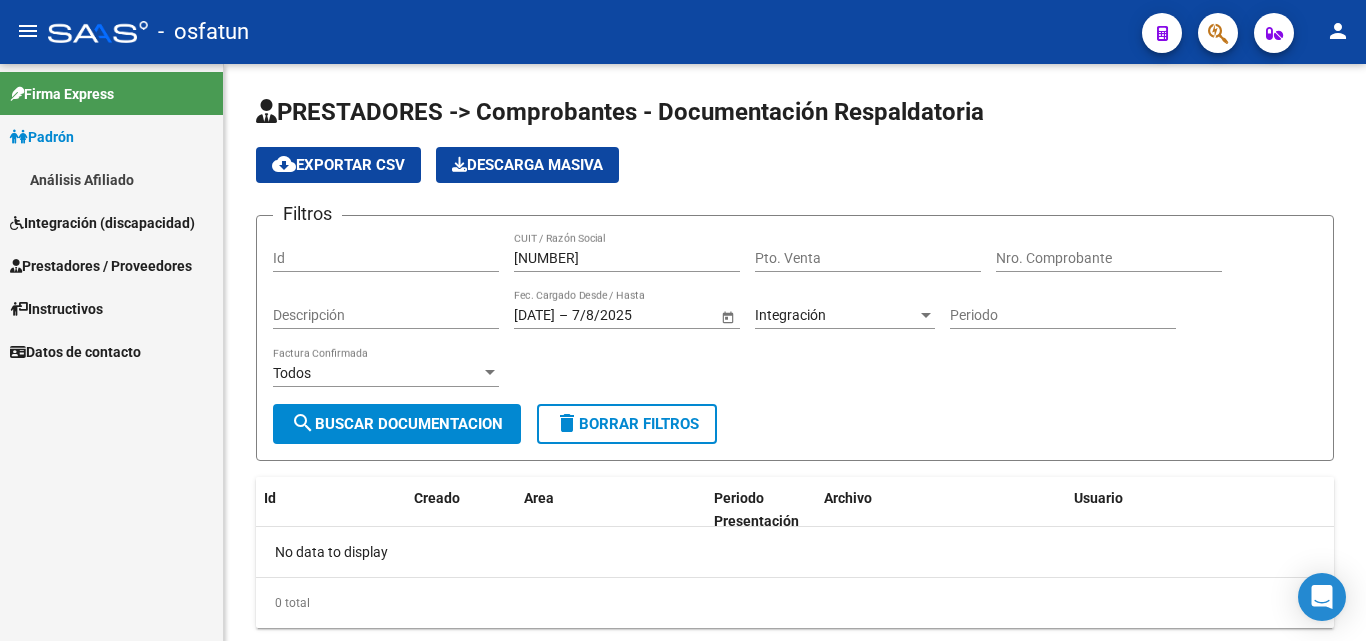 scroll, scrollTop: 0, scrollLeft: 0, axis: both 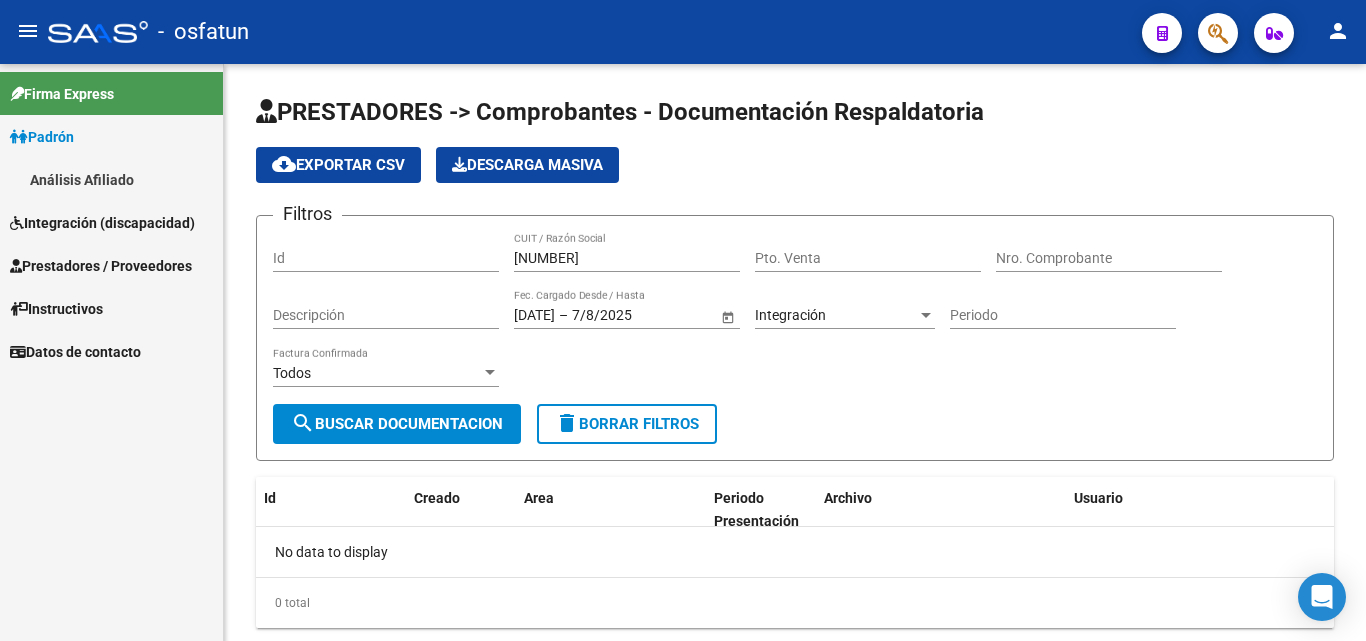 click on "Prestadores / Proveedores" at bounding box center (101, 266) 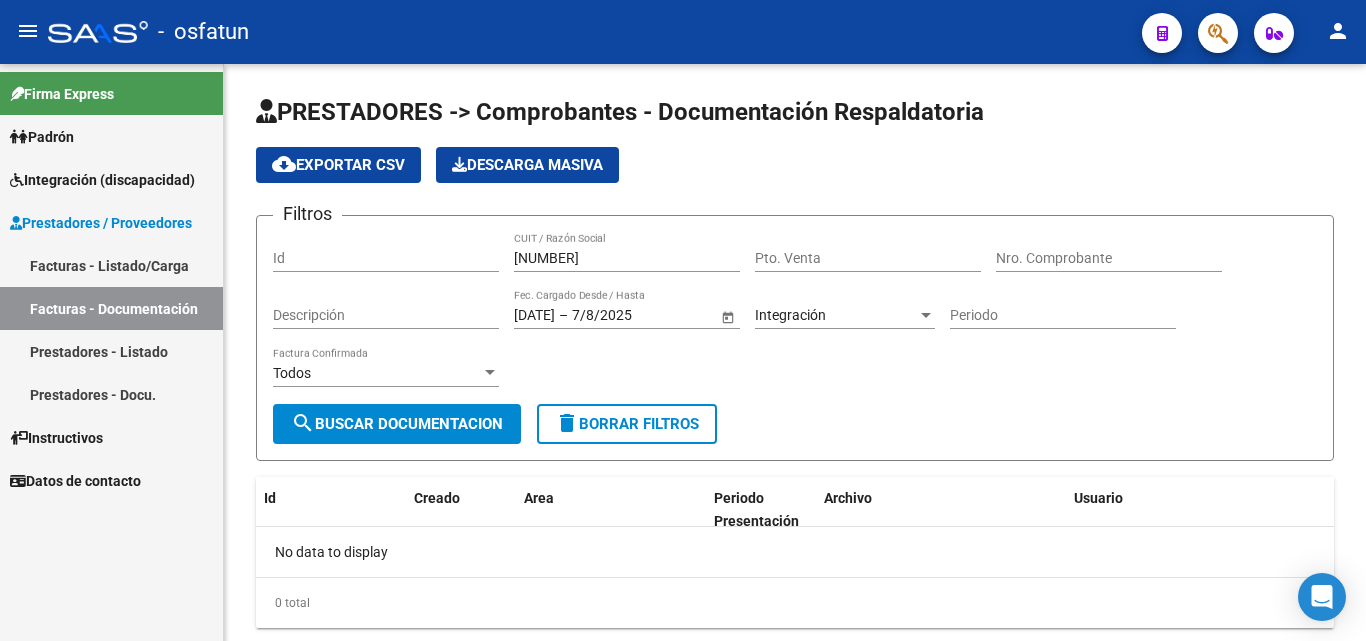 click on "Facturas - Listado/Carga" at bounding box center (111, 265) 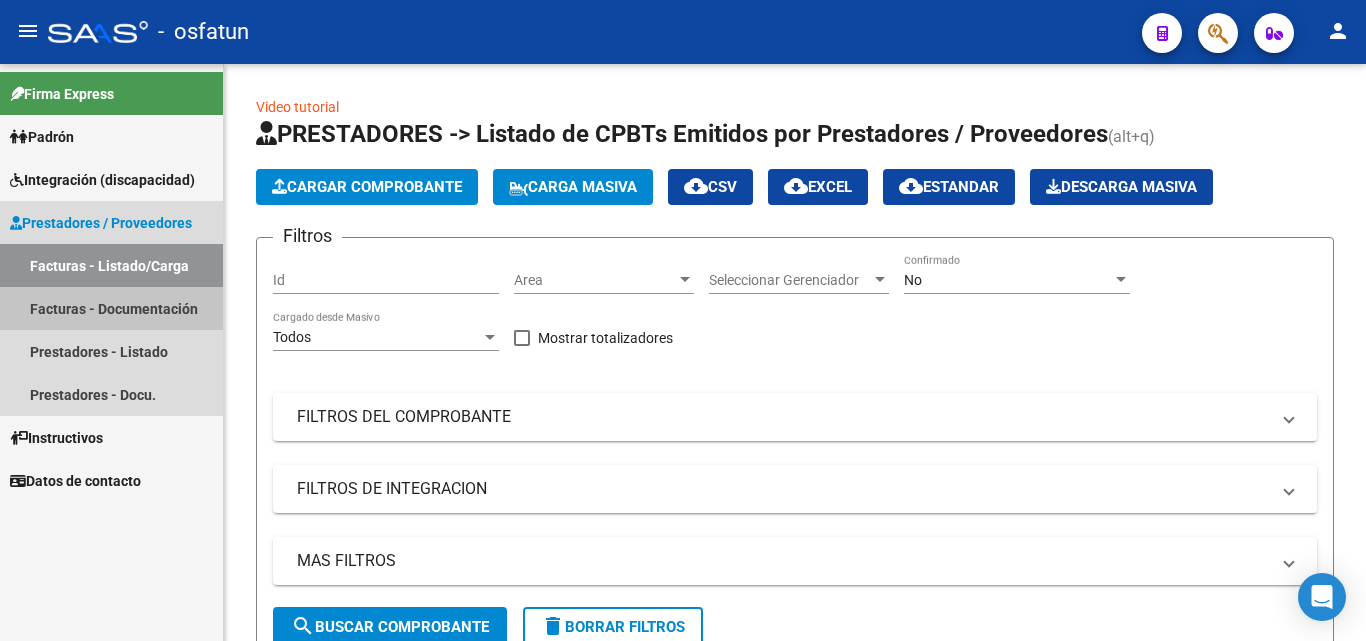 click on "Facturas - Documentación" at bounding box center (111, 308) 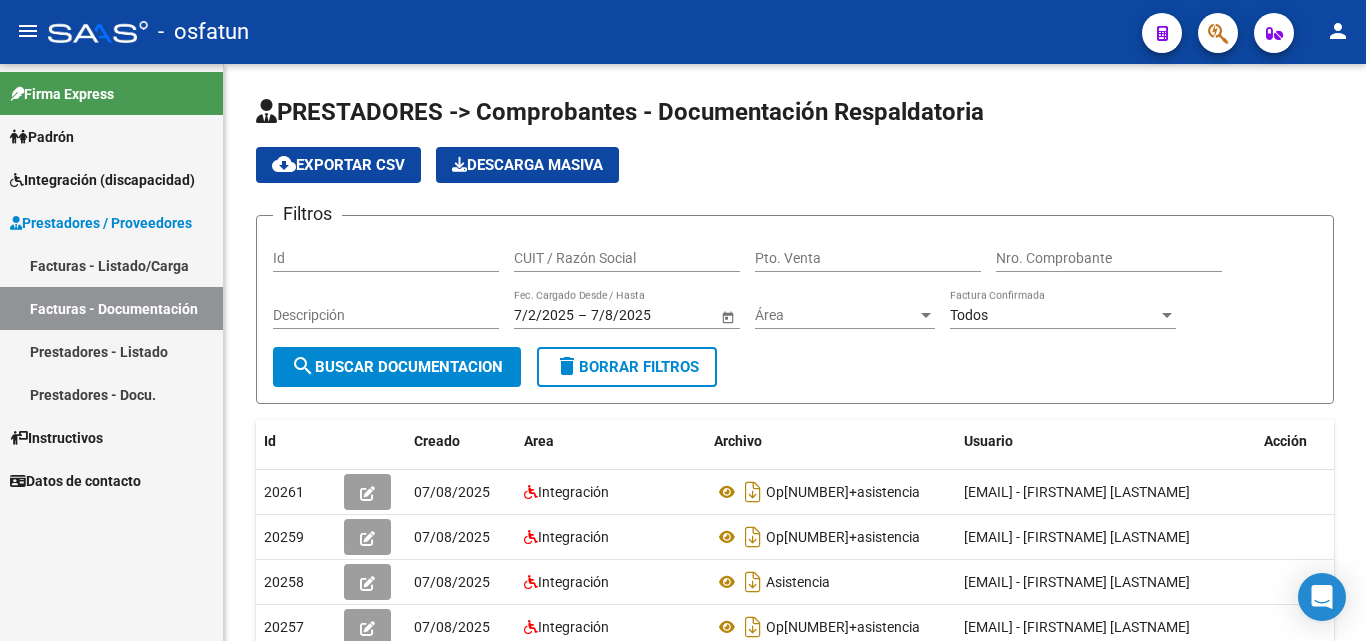 click on "Facturas - Listado/Carga" at bounding box center [111, 265] 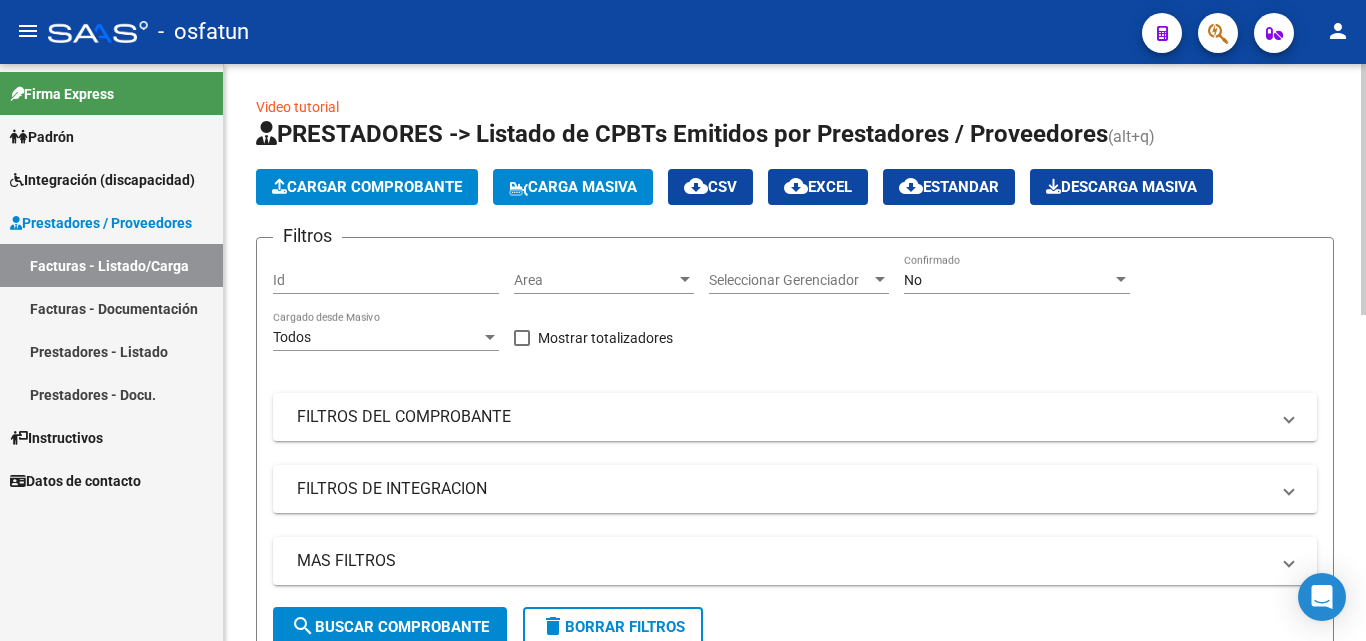 scroll, scrollTop: 100, scrollLeft: 0, axis: vertical 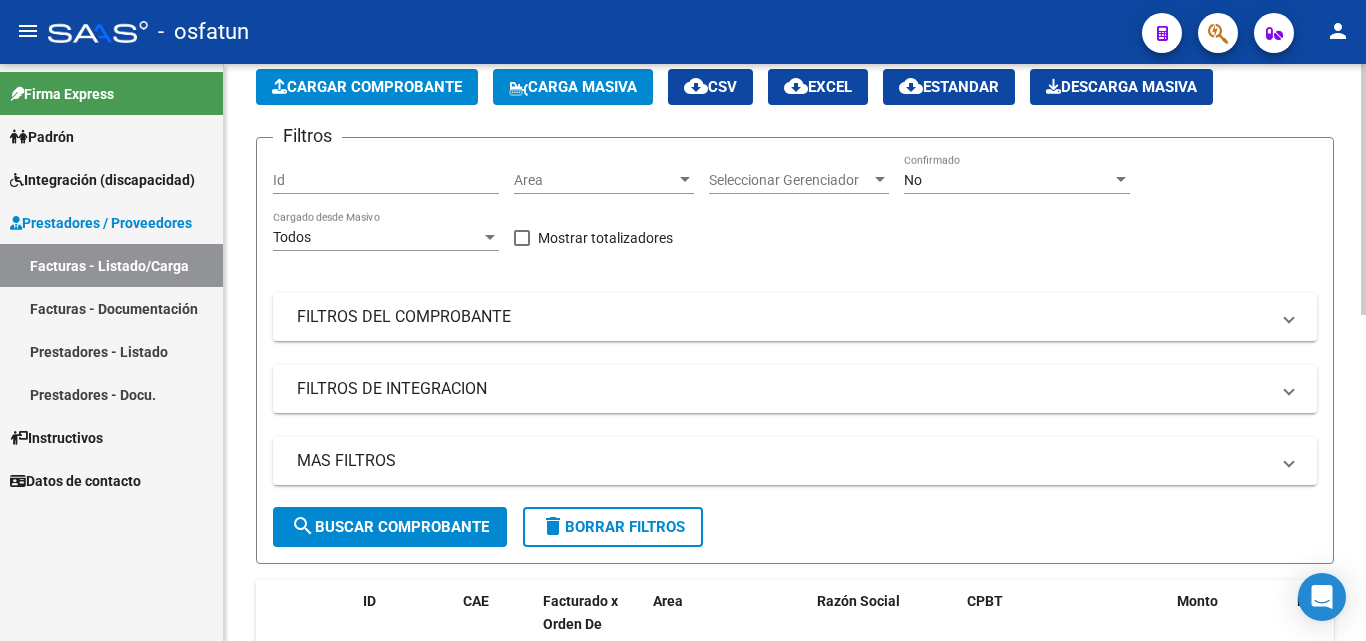 click on "Seleccionar Gerenciador" at bounding box center (790, 180) 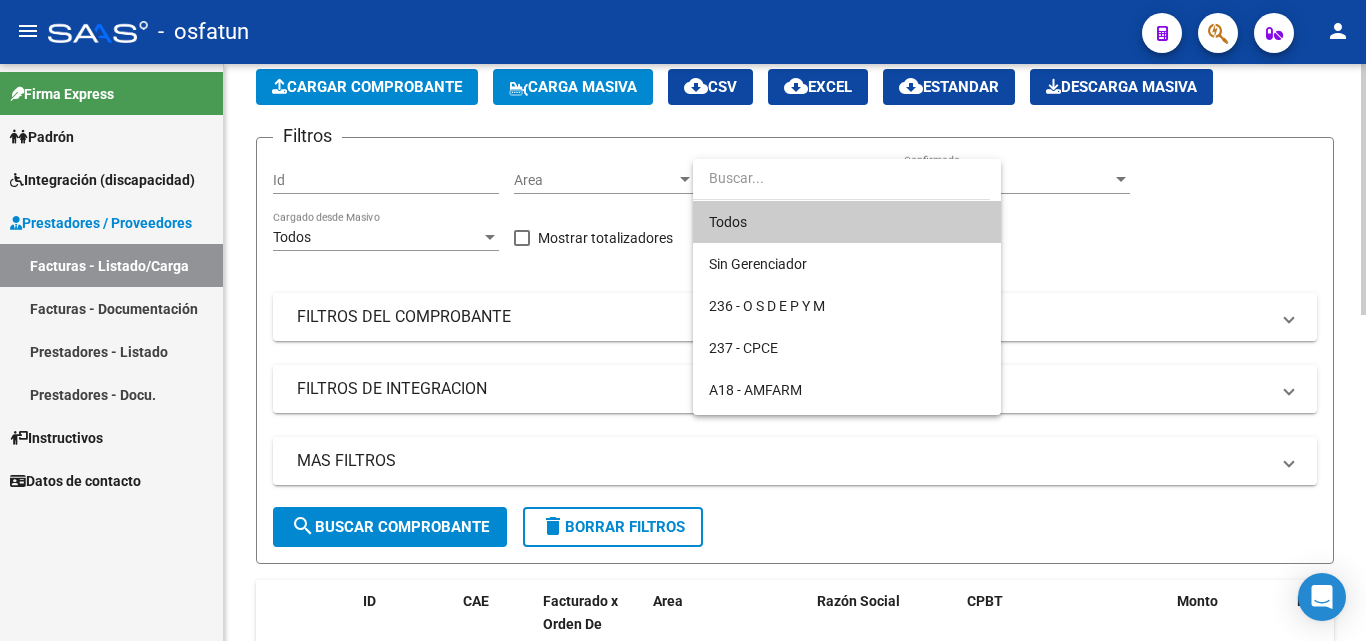 click on "Todos" at bounding box center [847, 222] 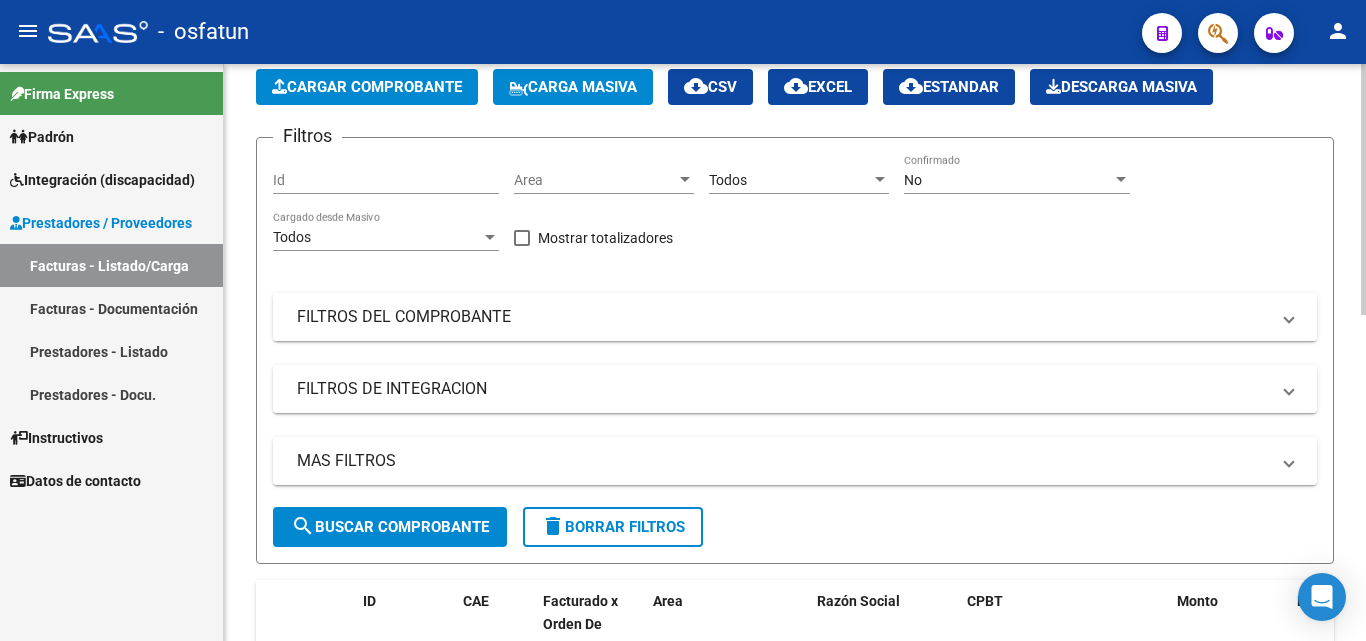 click on "FILTROS DEL COMPROBANTE" at bounding box center (783, 317) 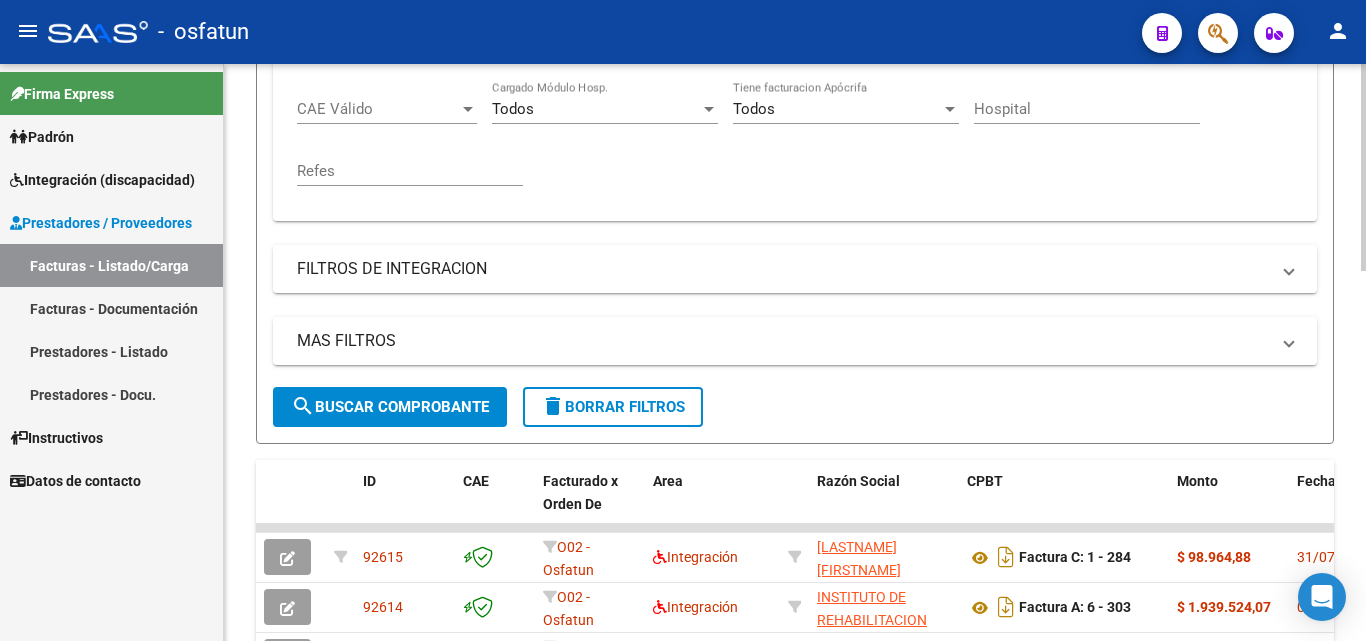 scroll, scrollTop: 500, scrollLeft: 0, axis: vertical 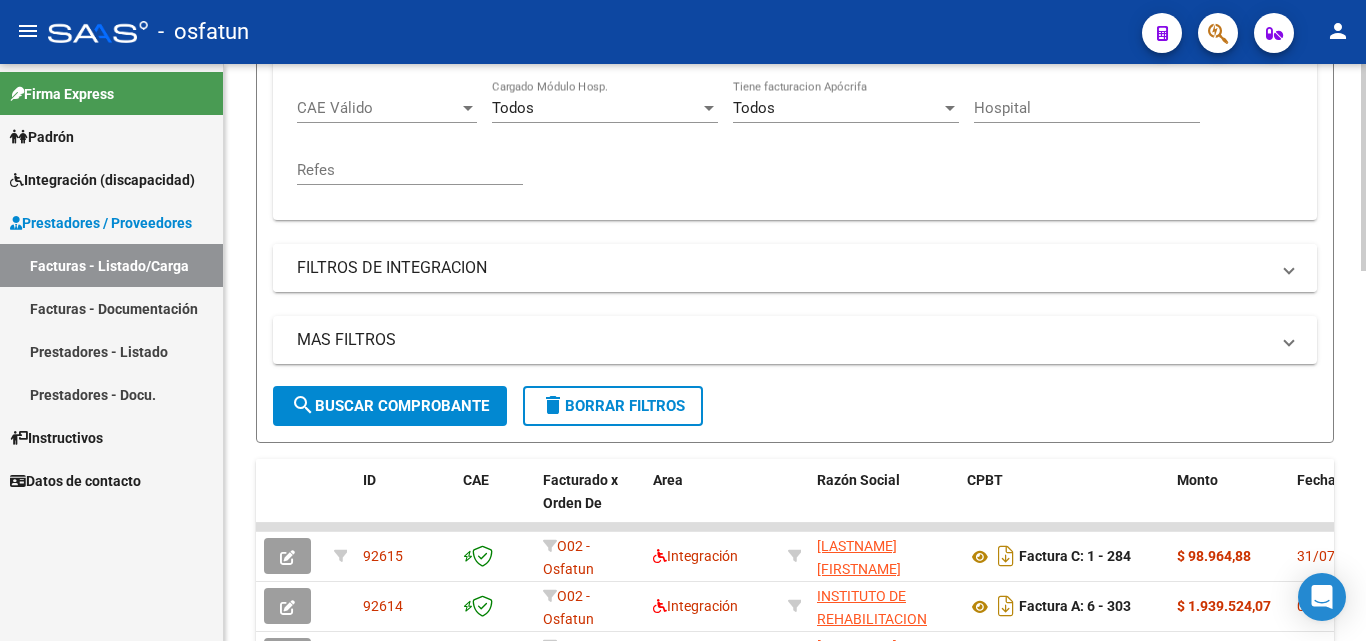 click on "FILTROS DE INTEGRACION" at bounding box center (795, 268) 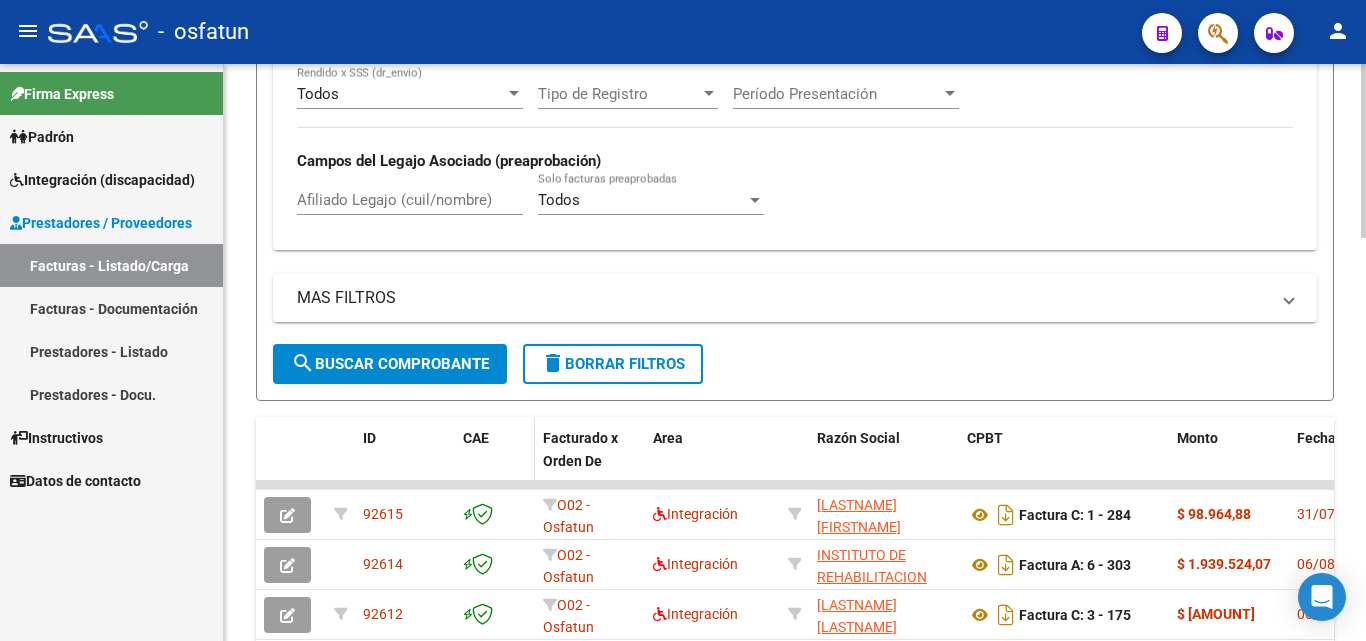 scroll, scrollTop: 1000, scrollLeft: 0, axis: vertical 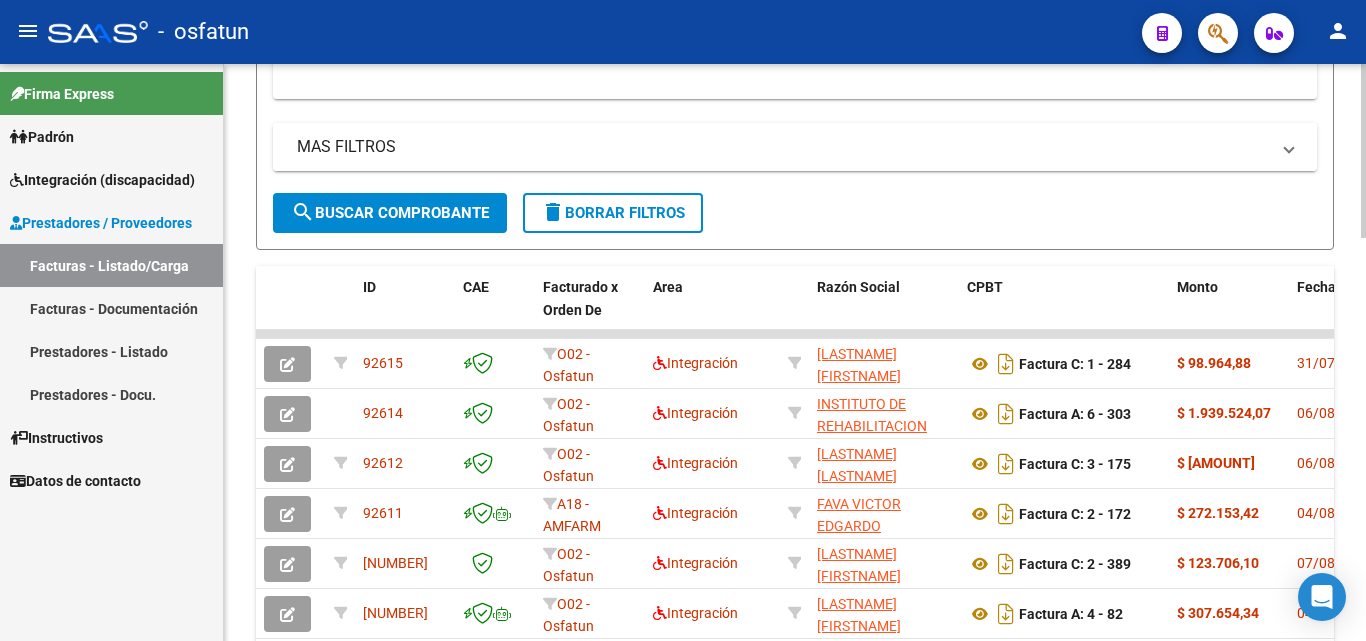 click on "MAS FILTROS" at bounding box center [783, 147] 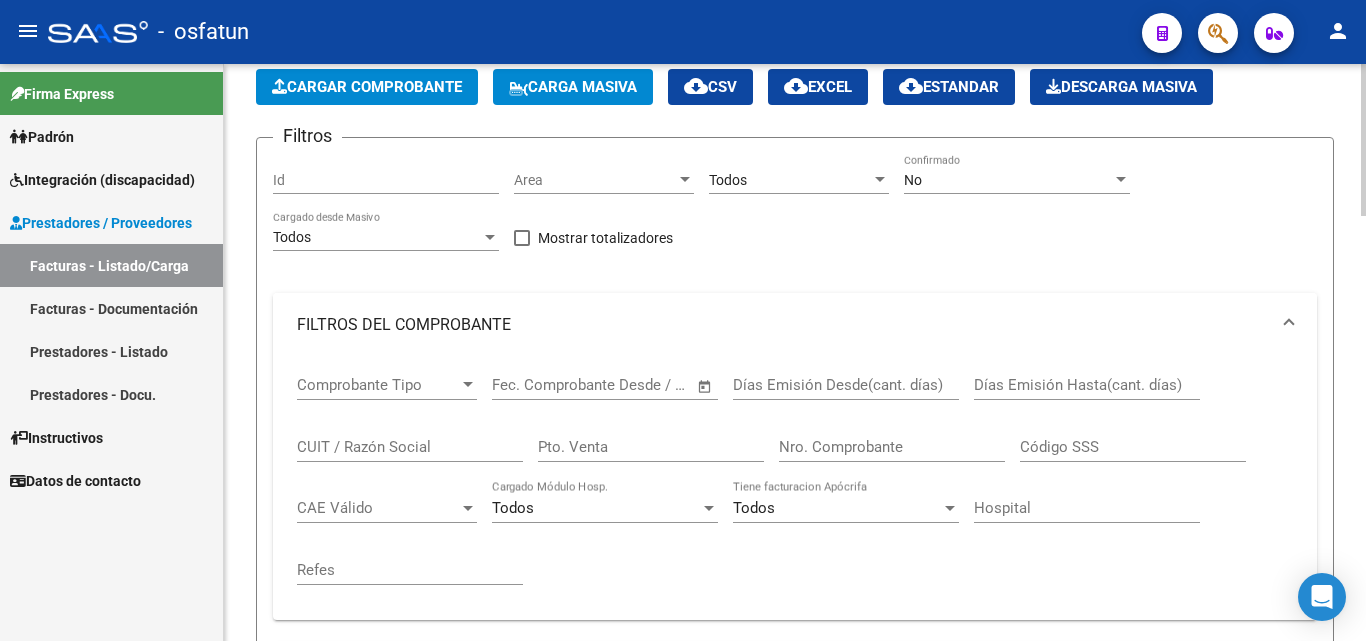 scroll, scrollTop: 0, scrollLeft: 0, axis: both 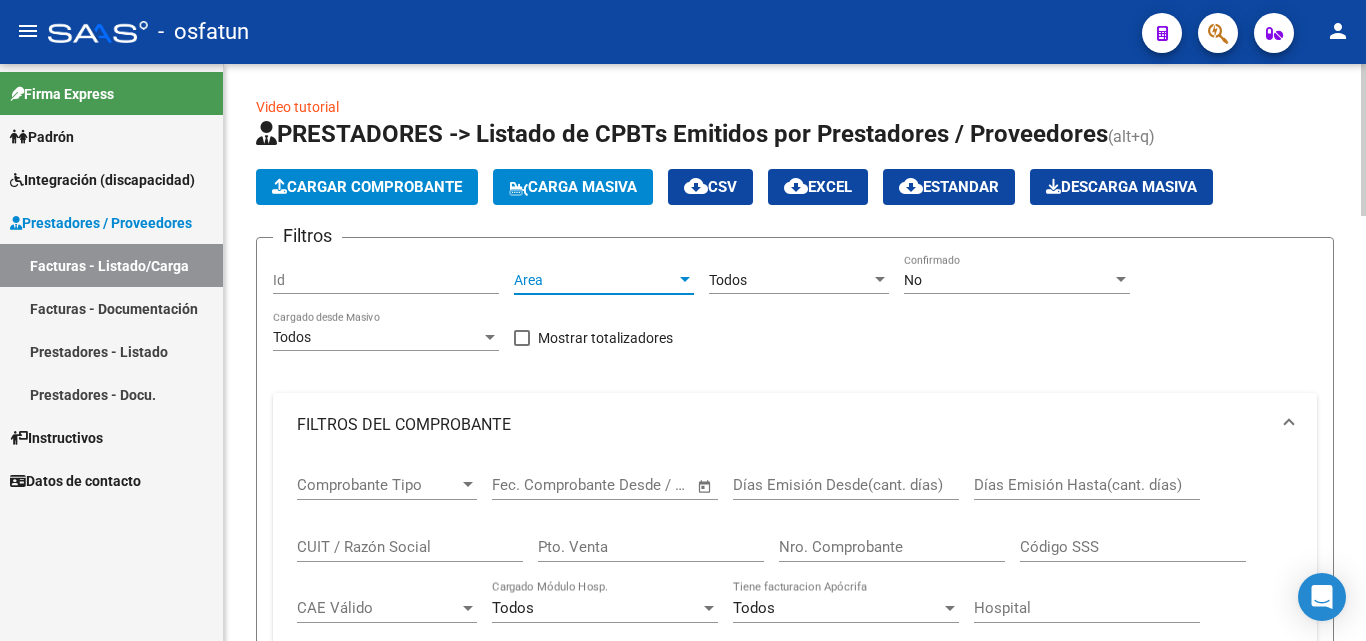 click on "Area" at bounding box center (595, 280) 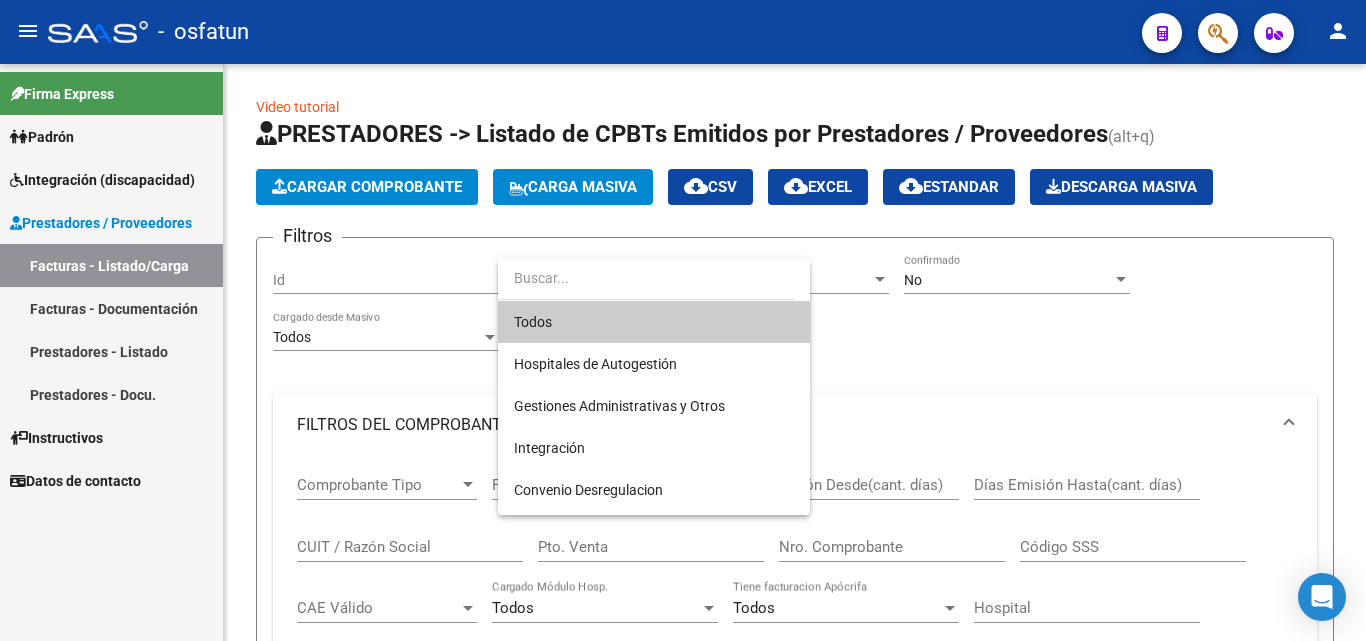 click at bounding box center (683, 320) 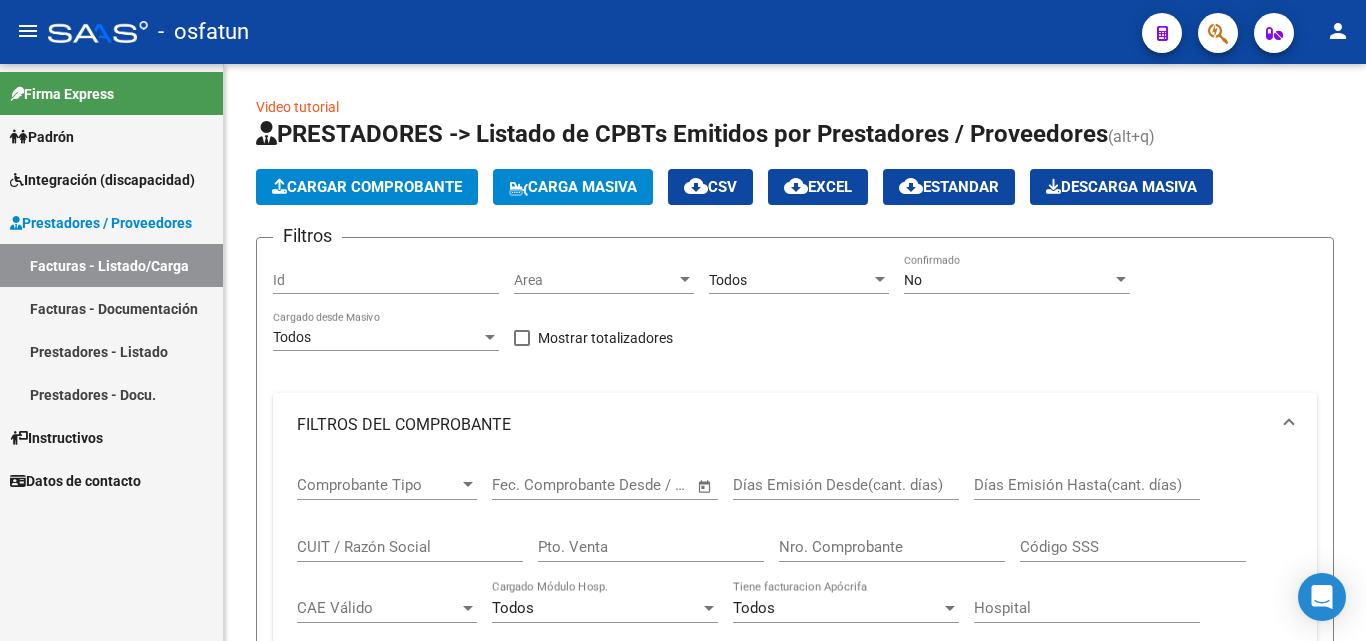 click on "Prestadores / Proveedores" at bounding box center [101, 223] 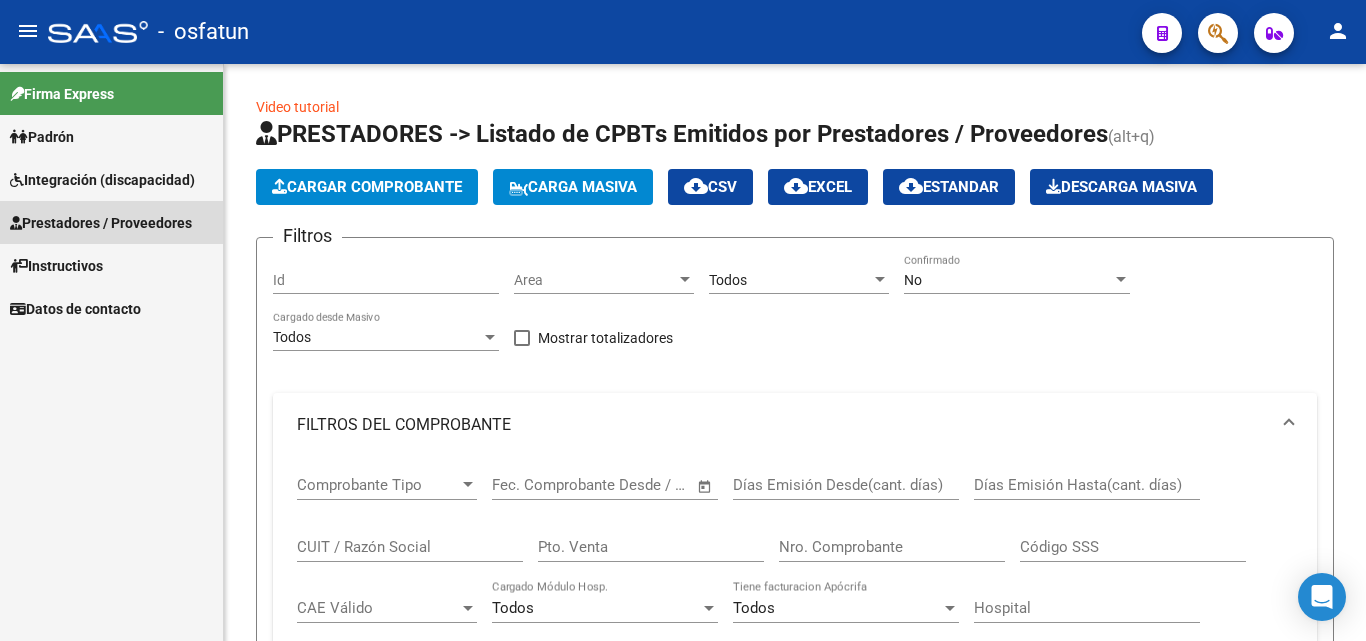 click on "Prestadores / Proveedores" at bounding box center (101, 223) 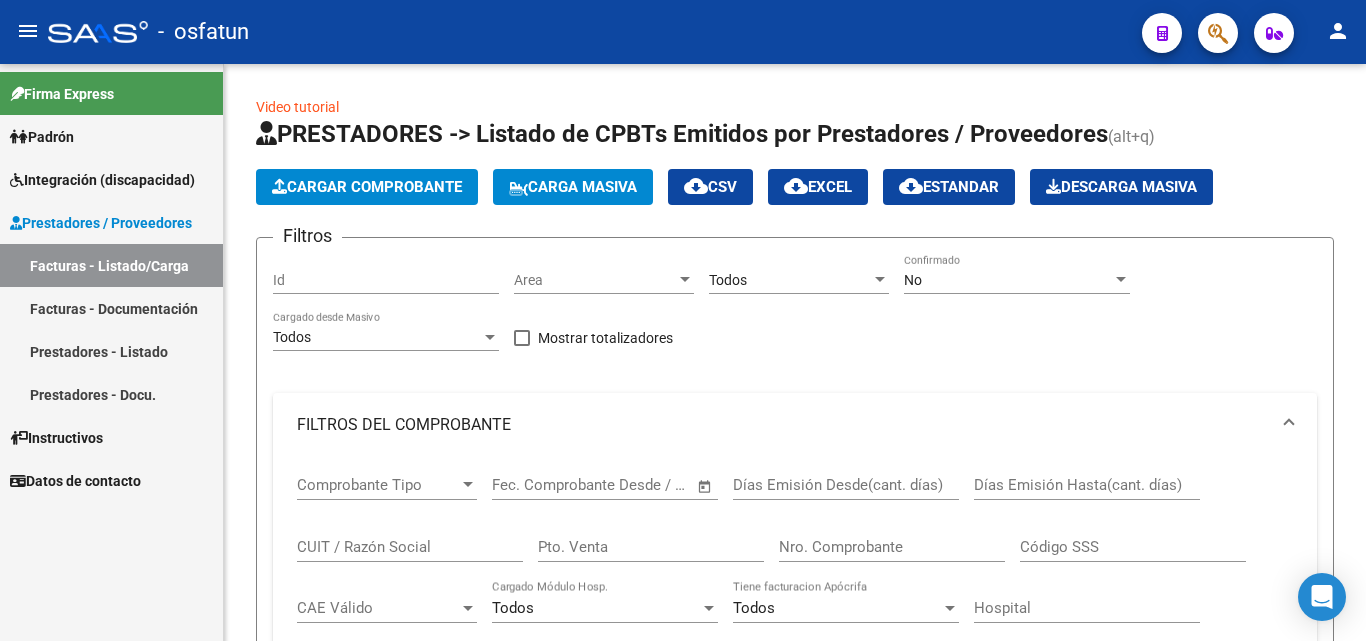 click on "Padrón" at bounding box center [111, 136] 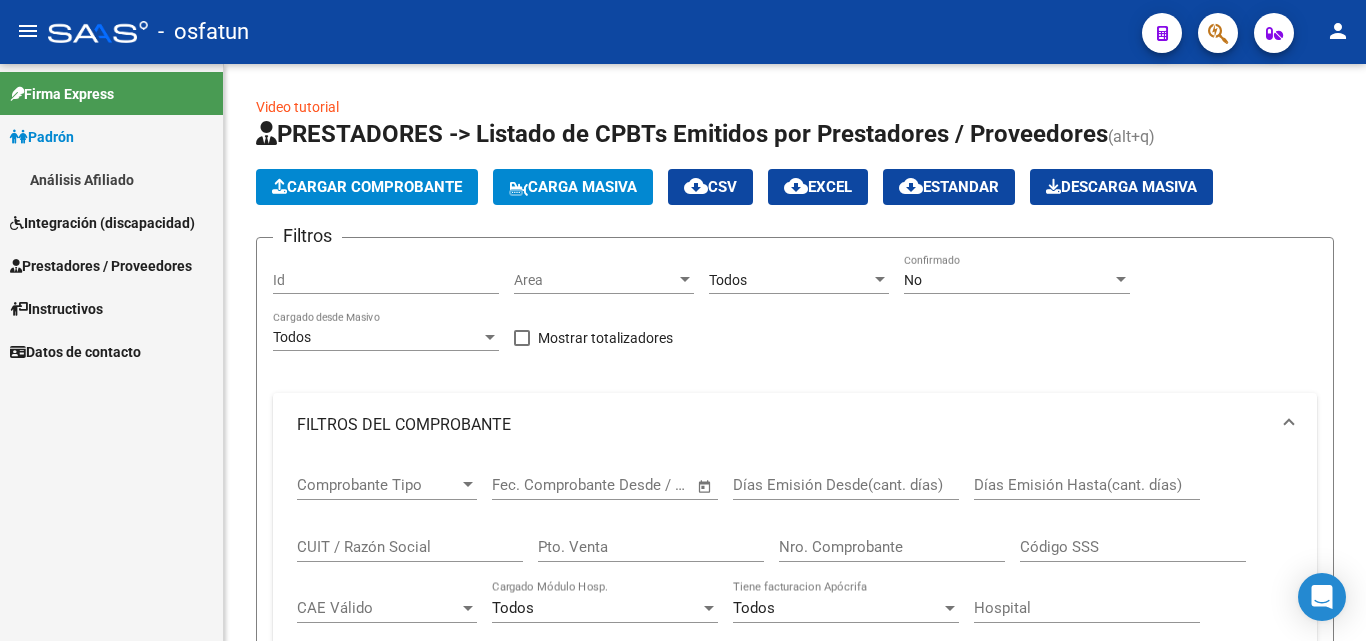 click on "Instructivos" at bounding box center [111, 308] 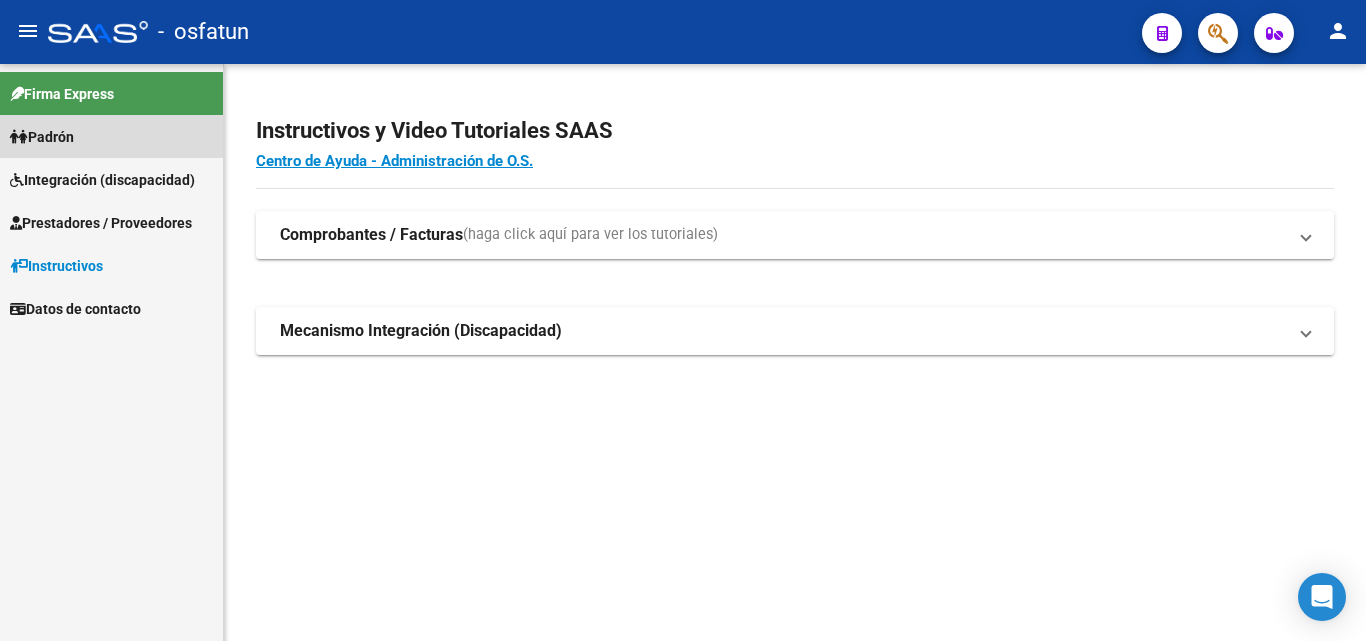 click on "Padrón" at bounding box center [111, 136] 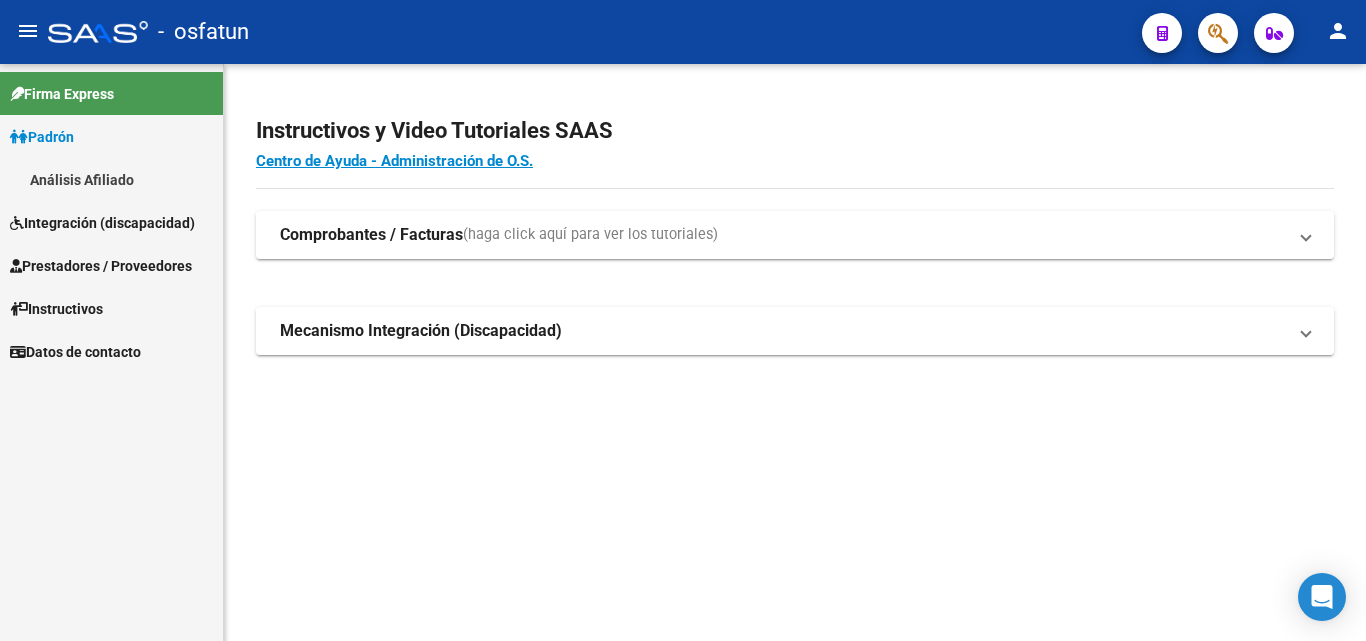 click on "Prestadores / Proveedores" at bounding box center (101, 266) 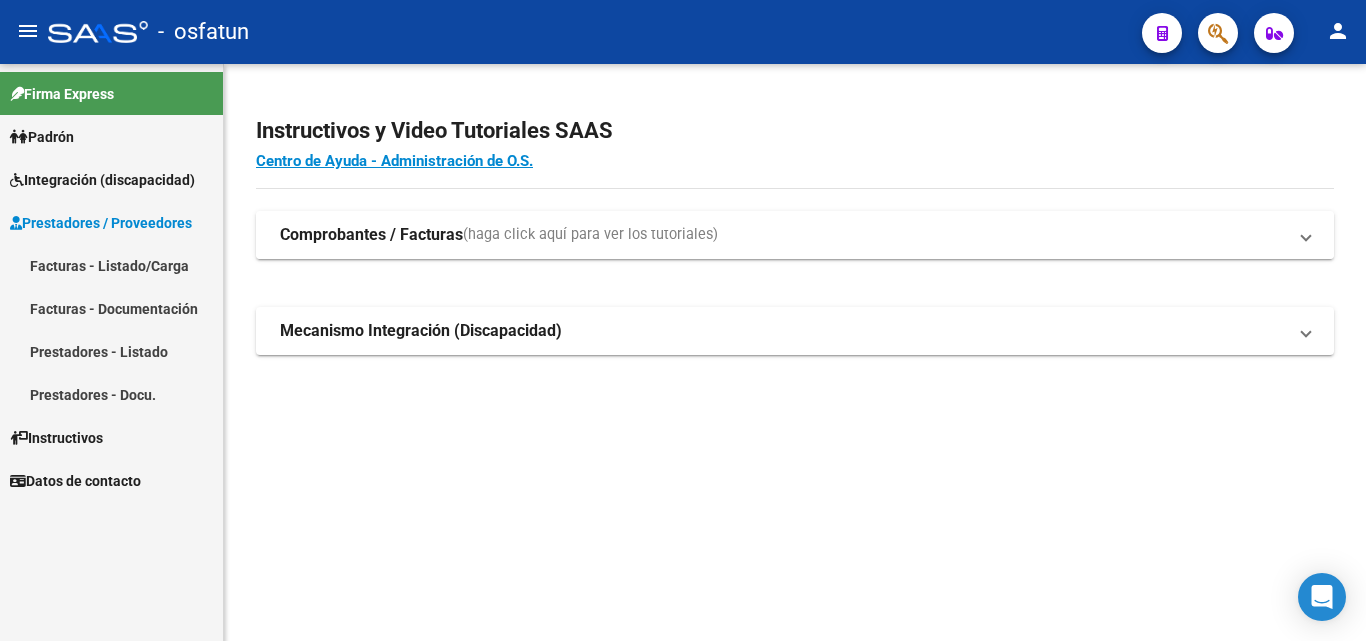 click on "Comprobantes / Facturas" at bounding box center [371, 235] 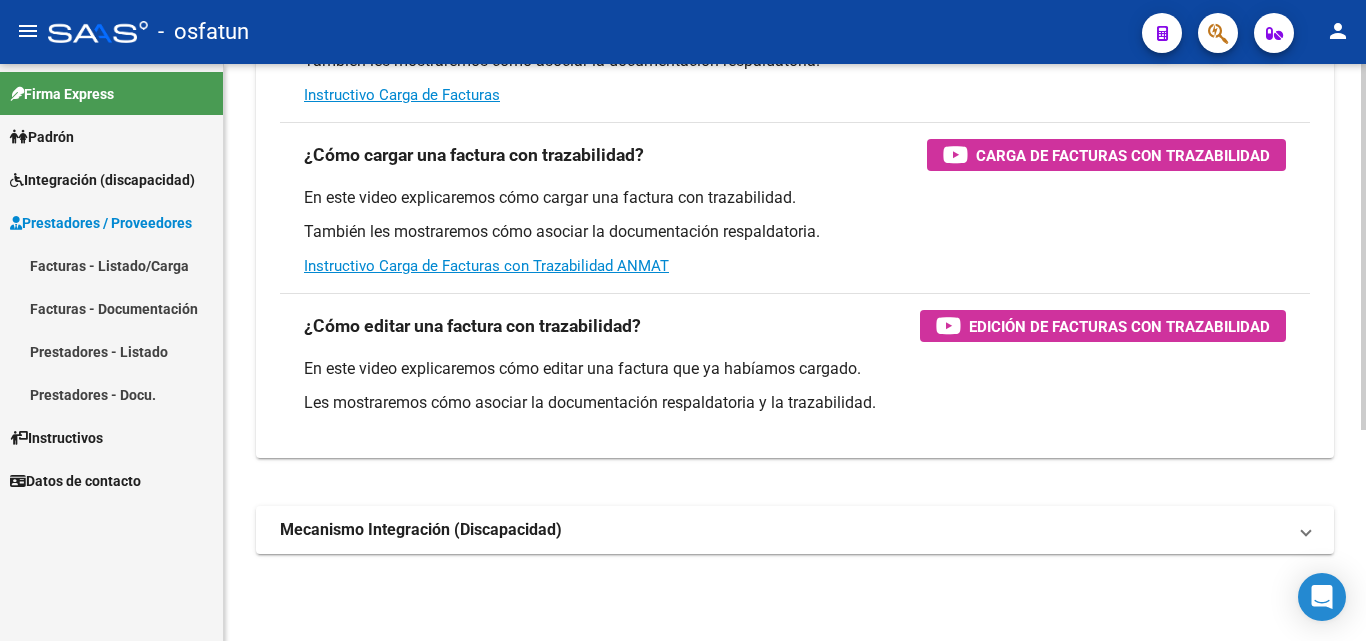 scroll, scrollTop: 332, scrollLeft: 0, axis: vertical 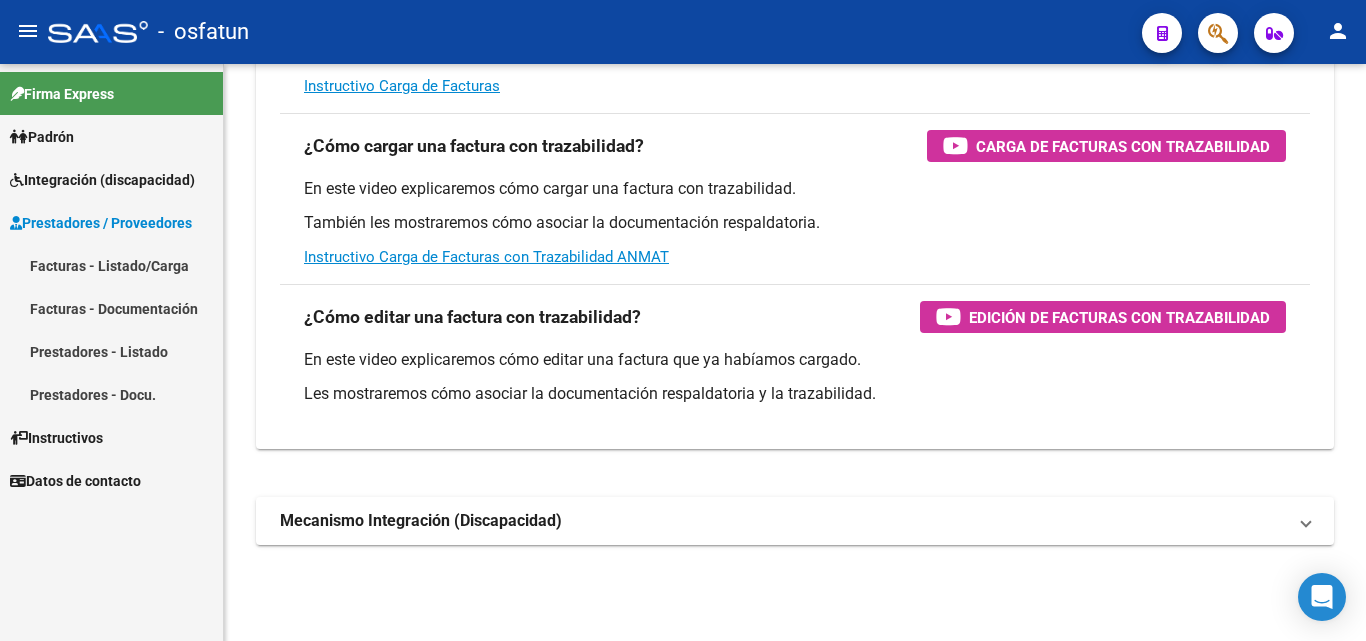 click on "Facturas - Listado/Carga" at bounding box center [111, 265] 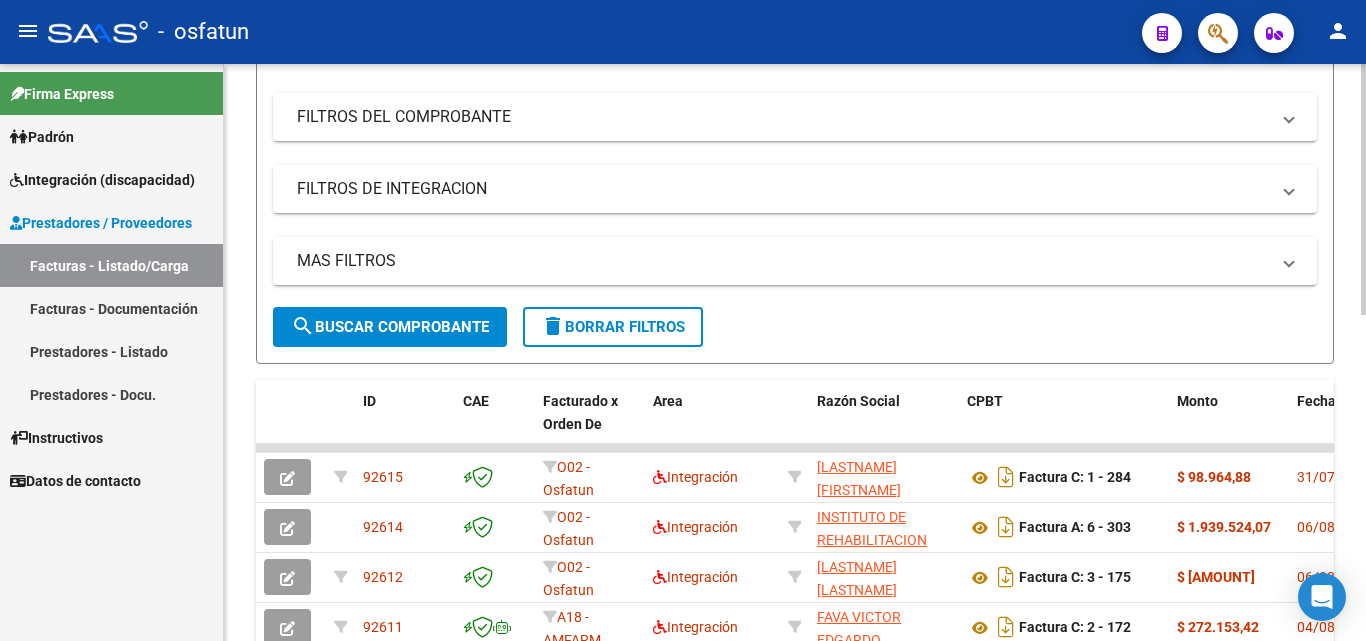 scroll, scrollTop: 0, scrollLeft: 0, axis: both 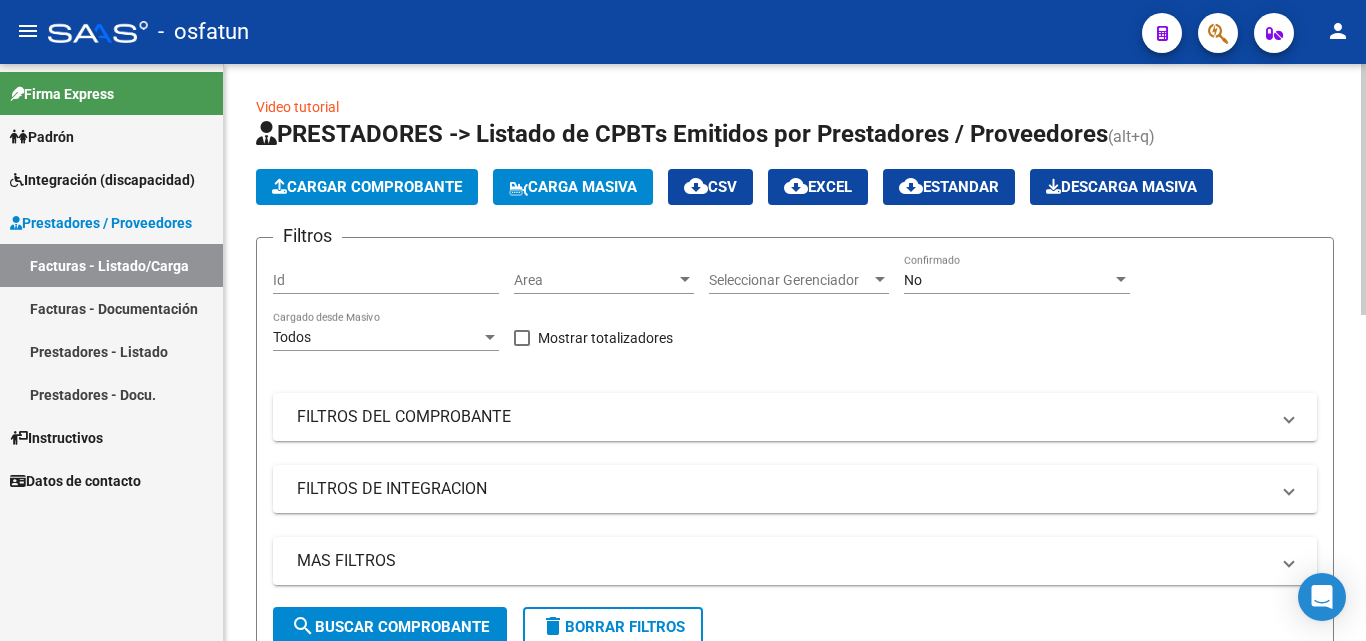 click on "Seleccionar Gerenciador" at bounding box center (790, 280) 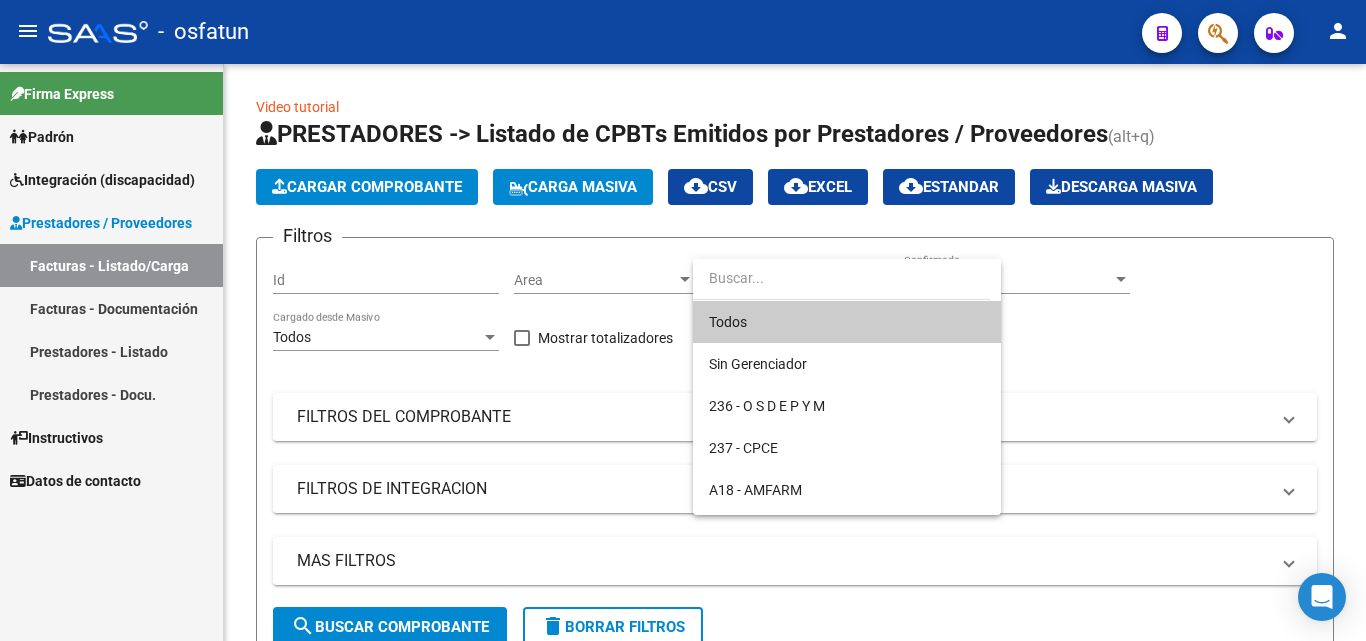 click on "Todos" at bounding box center [847, 322] 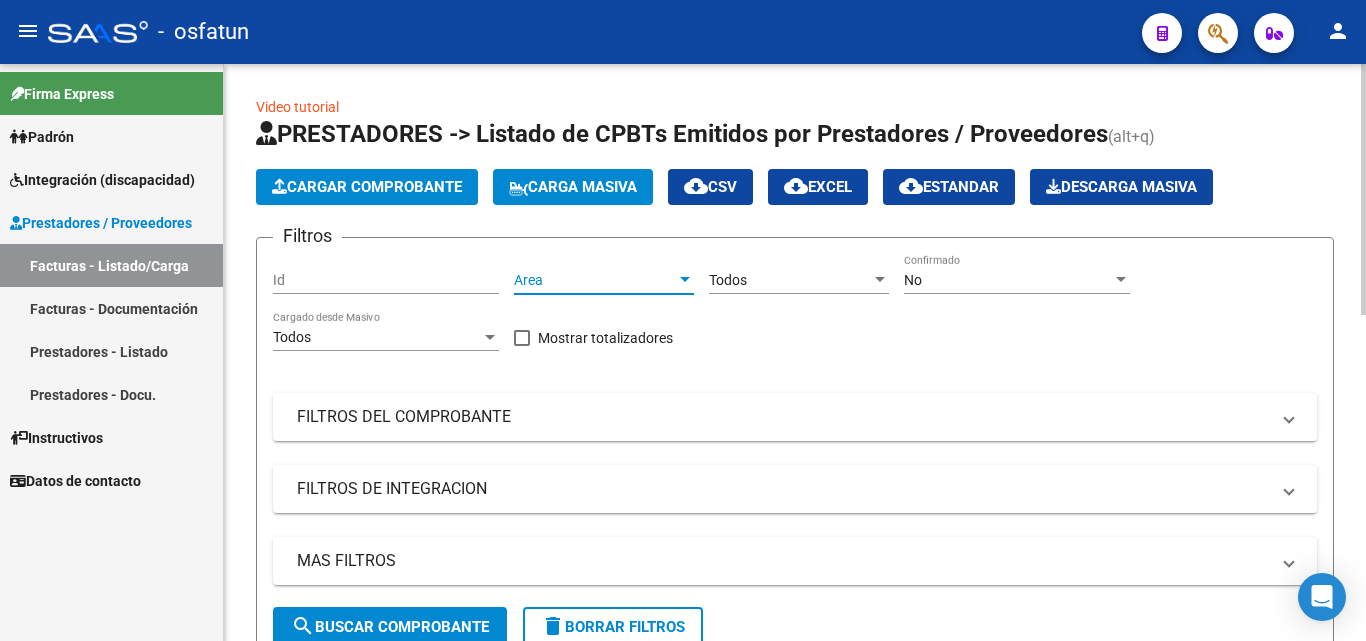 click on "Area" at bounding box center (595, 280) 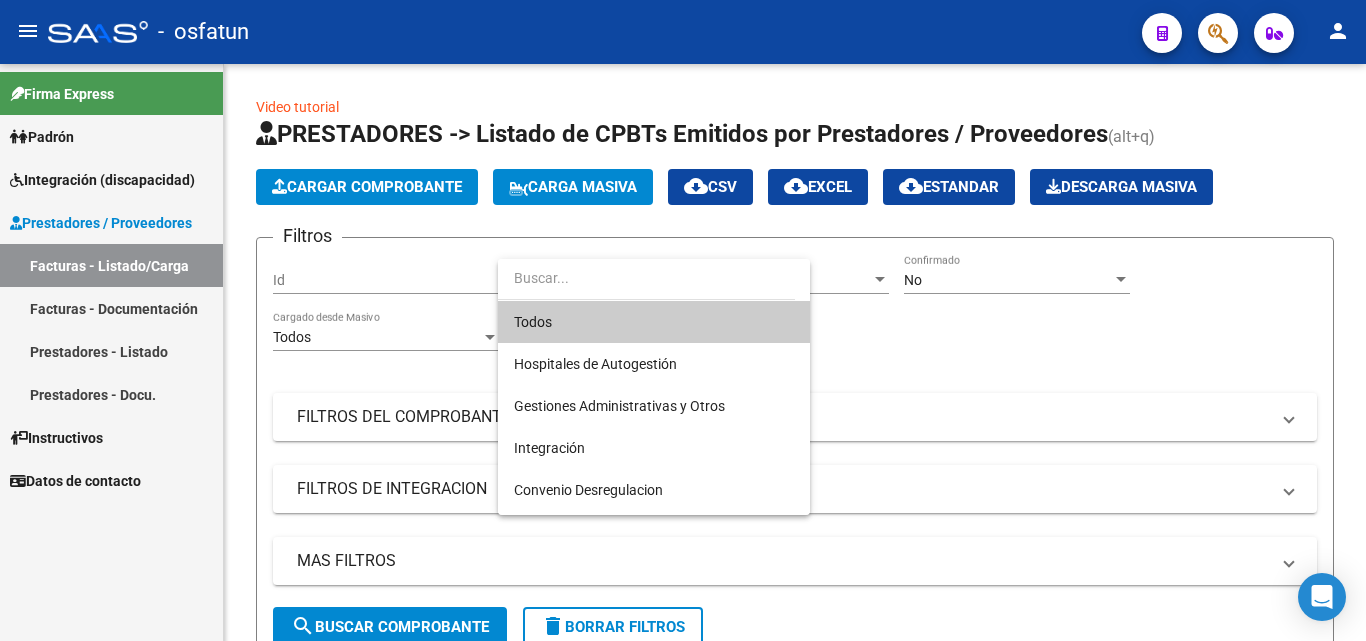 click at bounding box center (683, 320) 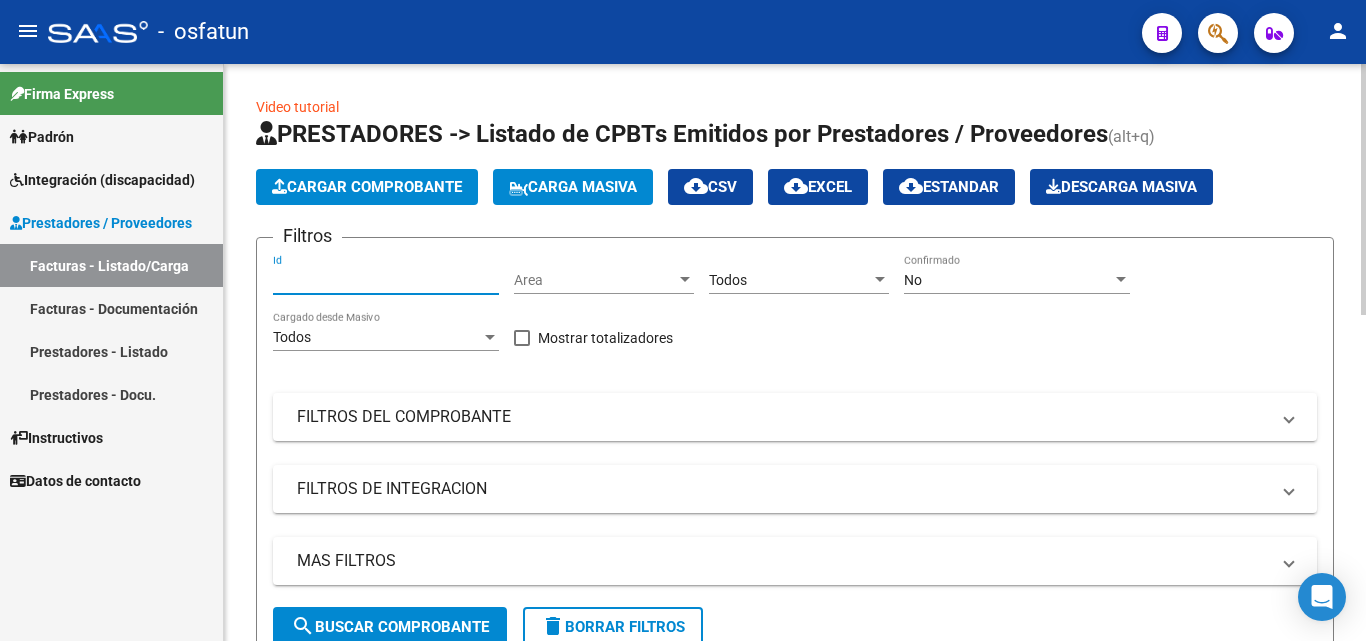 drag, startPoint x: 312, startPoint y: 280, endPoint x: 294, endPoint y: 267, distance: 22.203604 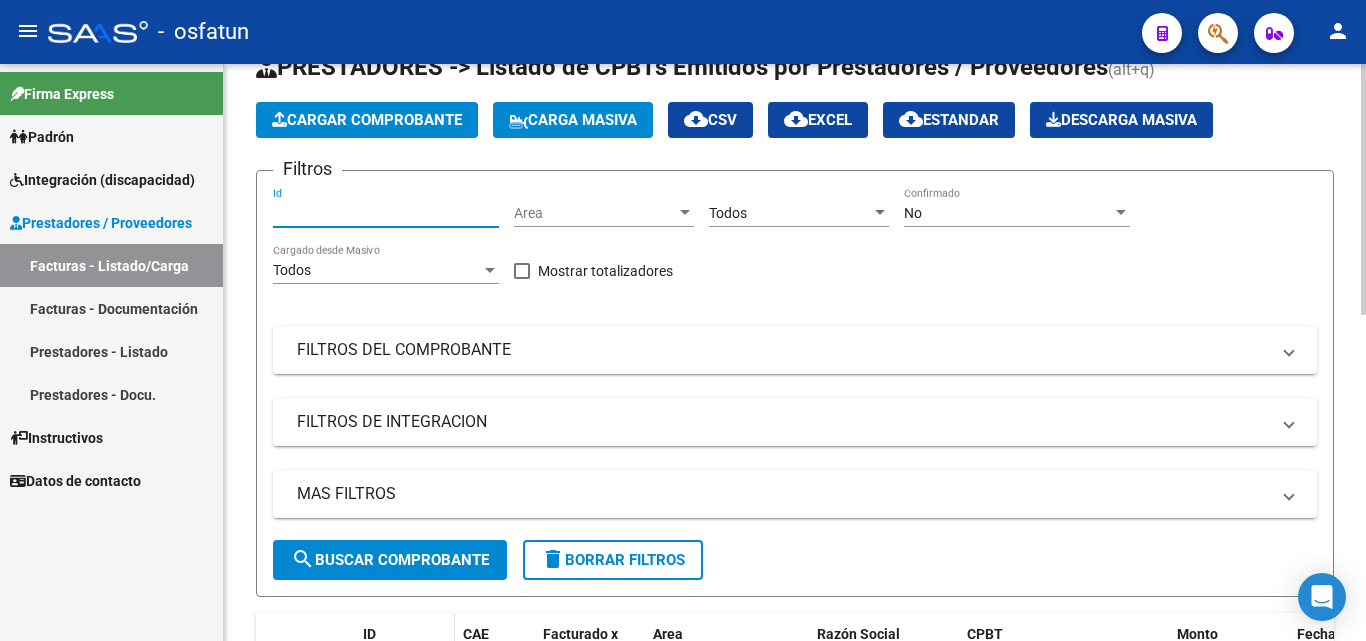 scroll, scrollTop: 200, scrollLeft: 0, axis: vertical 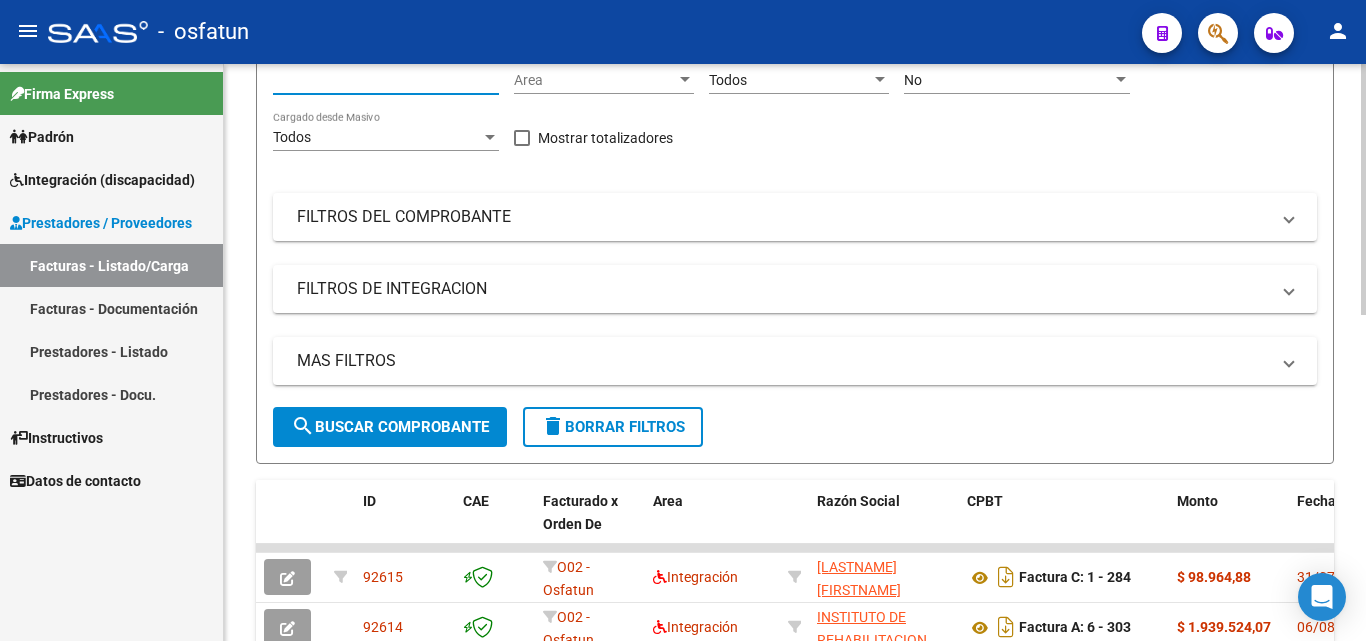 type on "[NUMBER]" 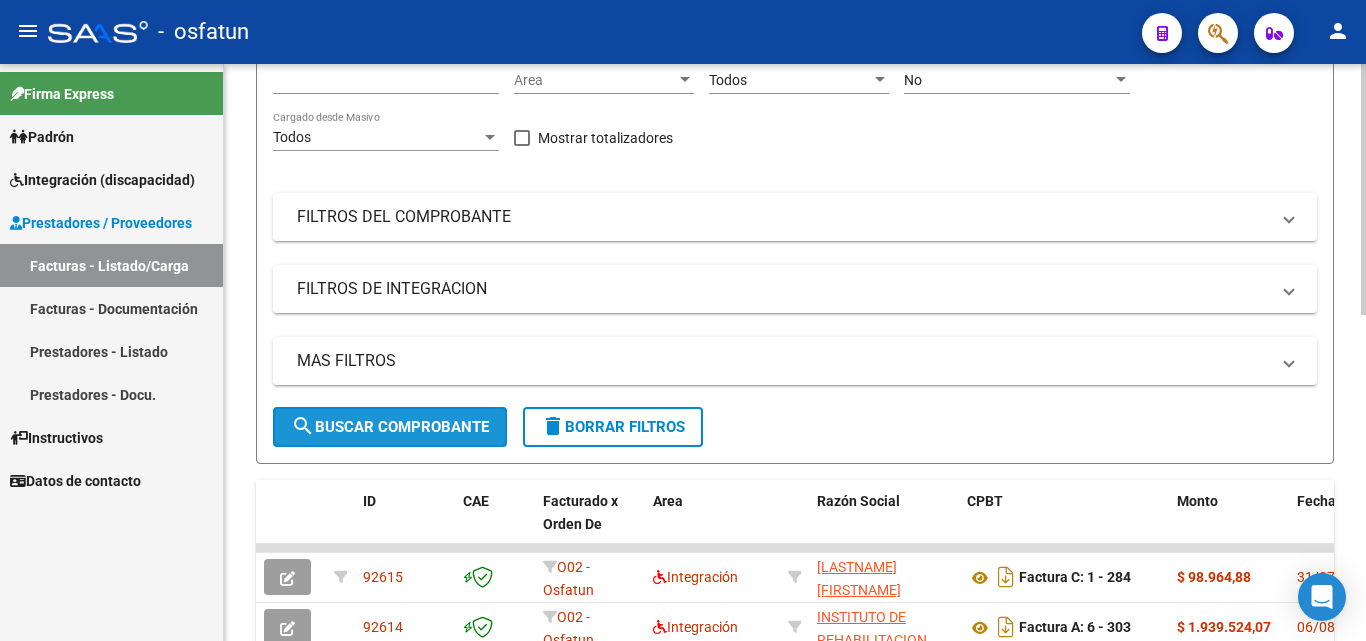 click on "search  Buscar Comprobante" 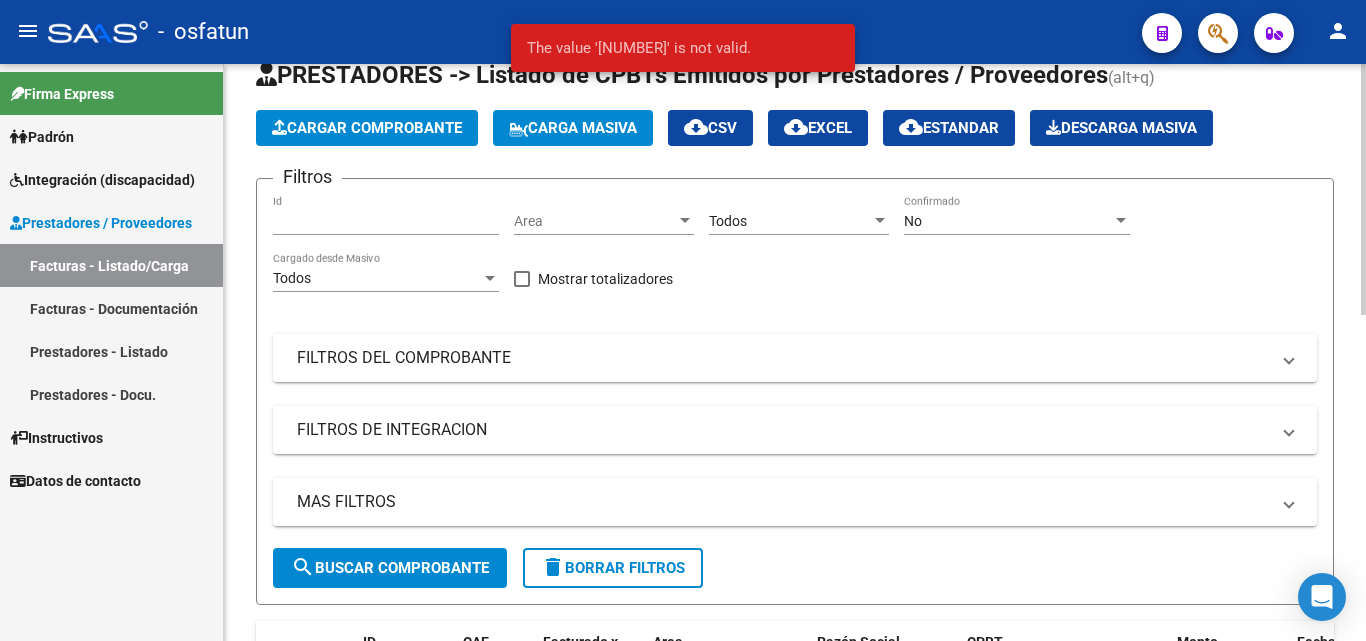 scroll, scrollTop: 0, scrollLeft: 0, axis: both 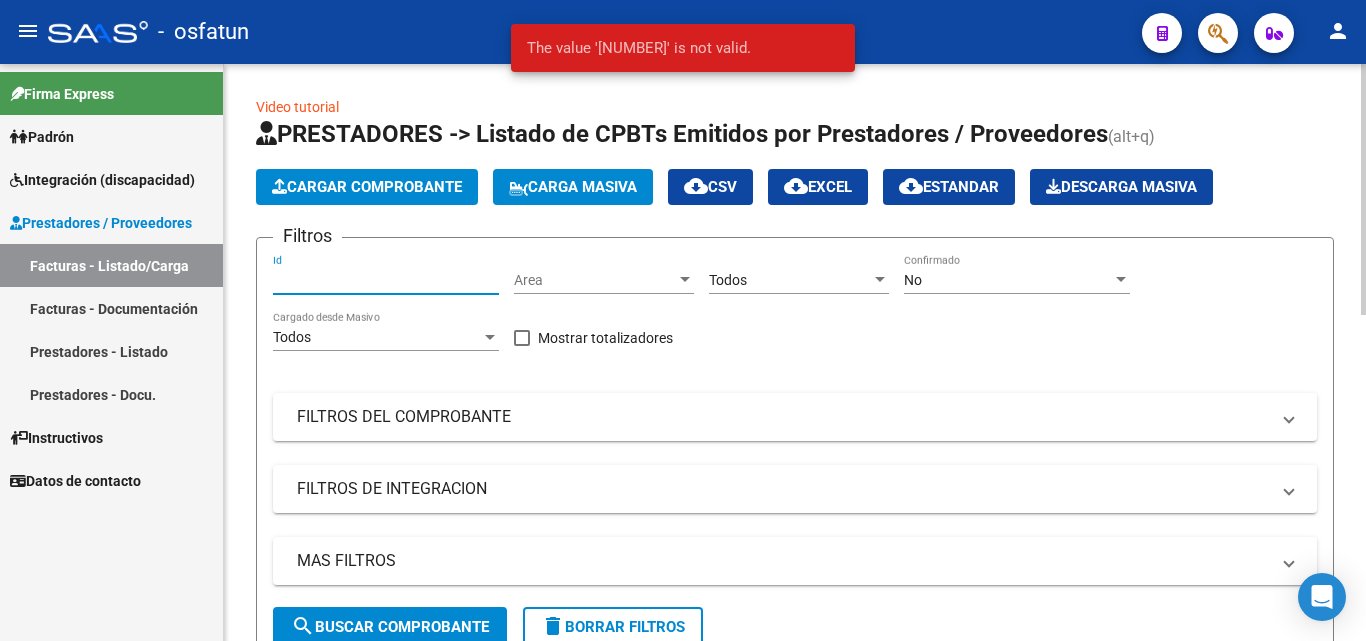 drag, startPoint x: 389, startPoint y: 280, endPoint x: 230, endPoint y: 291, distance: 159.38005 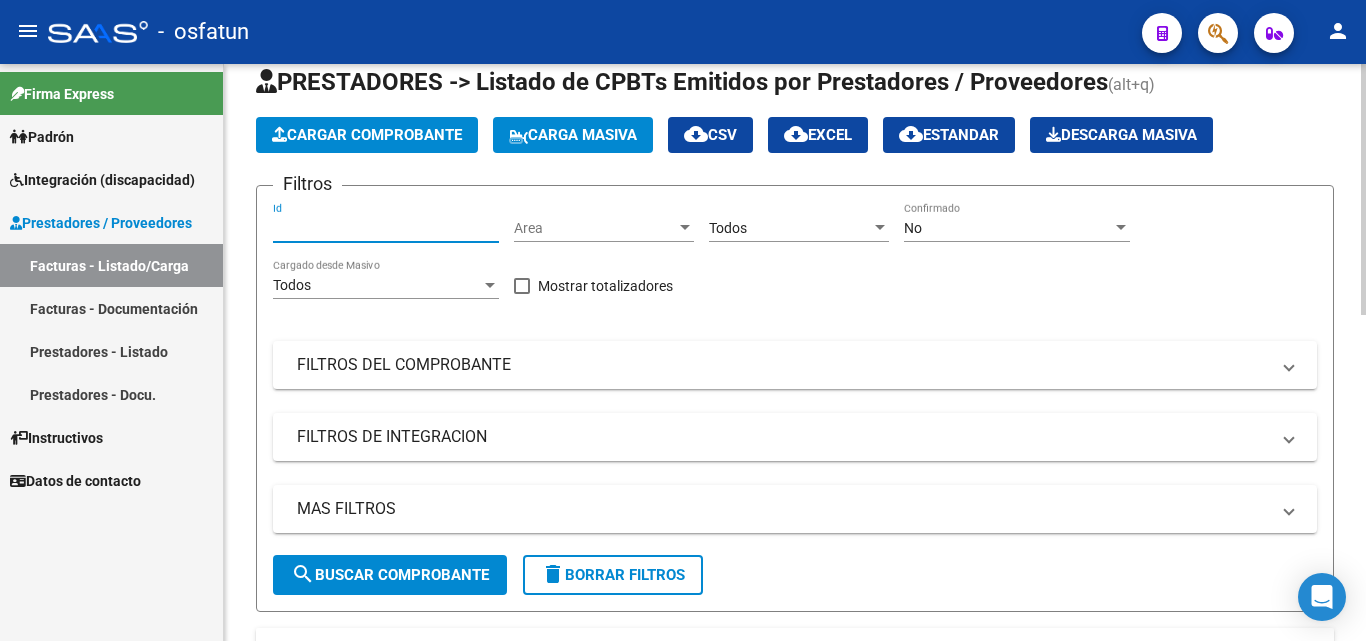 scroll, scrollTop: 100, scrollLeft: 0, axis: vertical 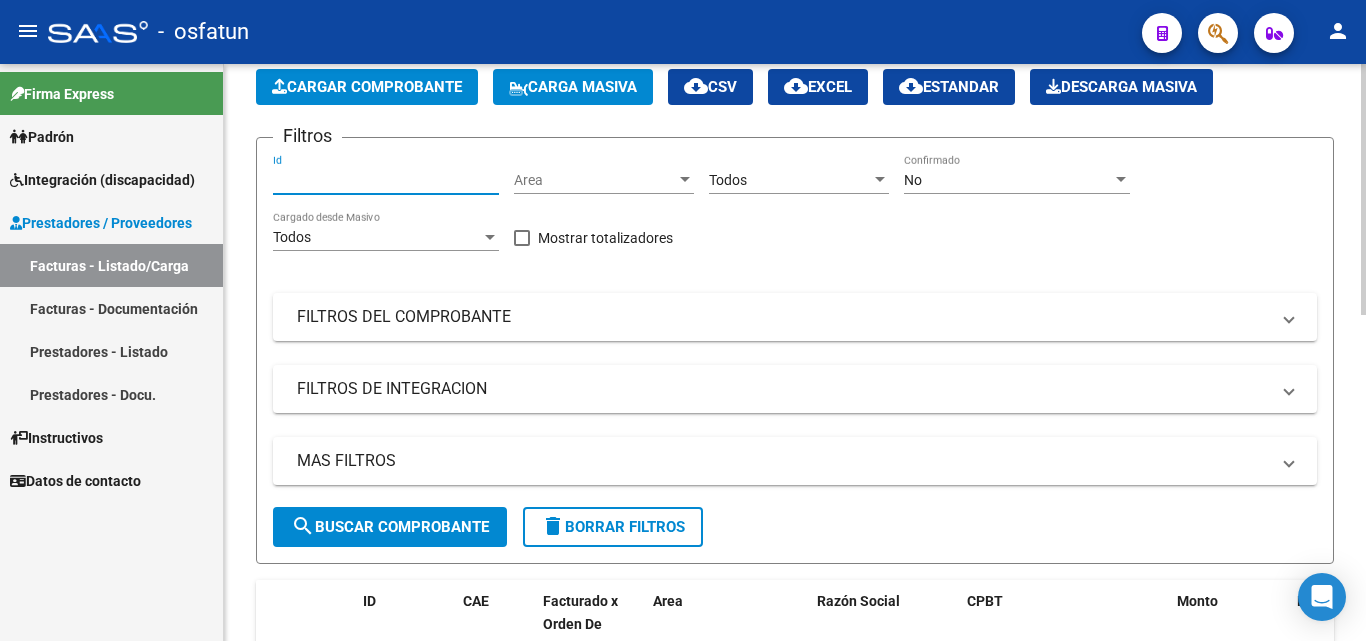 click on "No" at bounding box center [1008, 180] 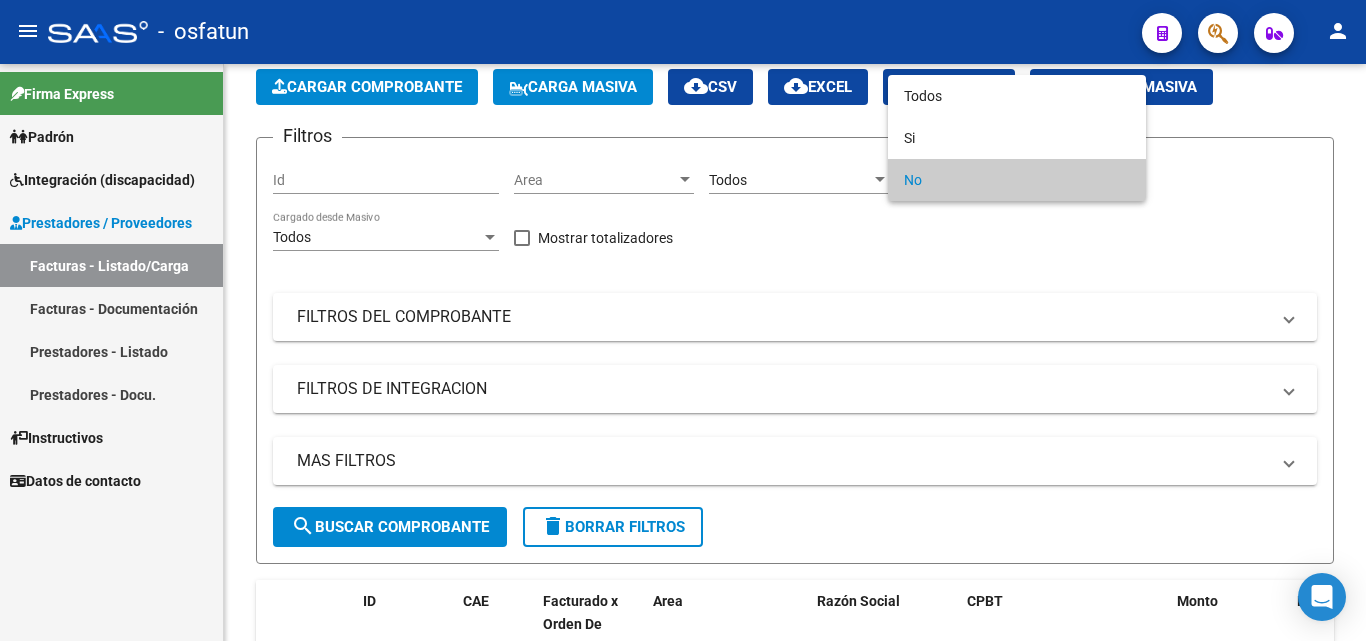 click at bounding box center [683, 320] 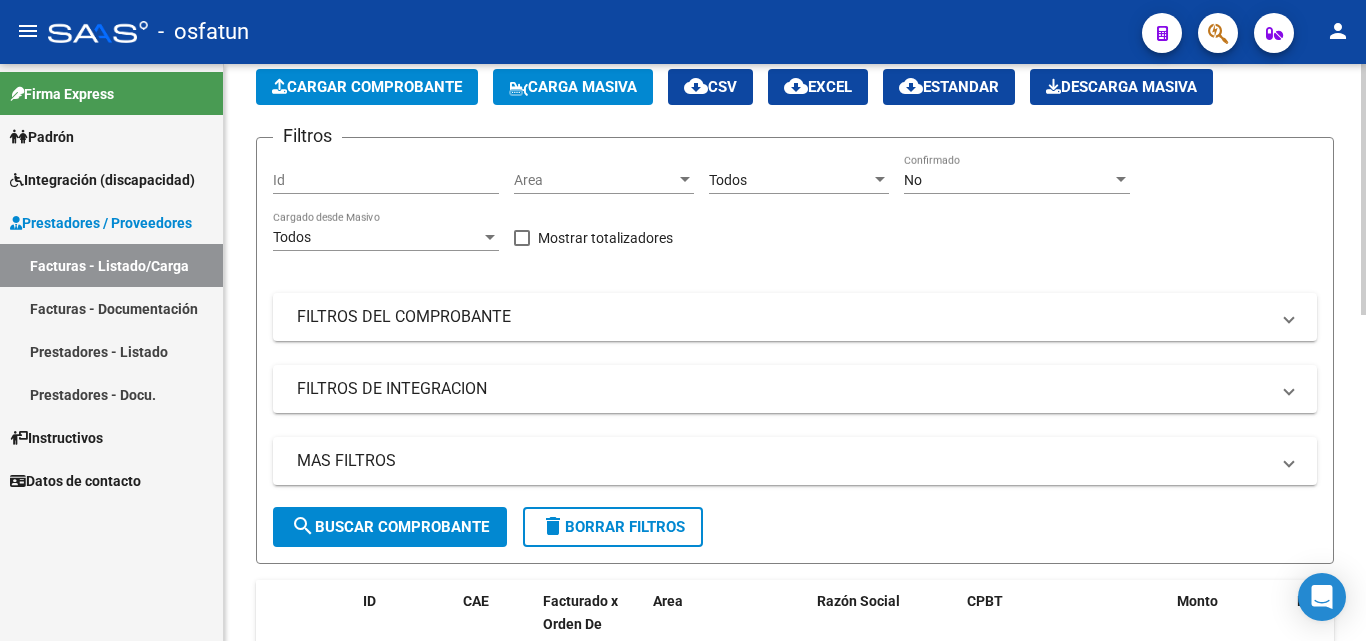 click on "Area" at bounding box center (595, 180) 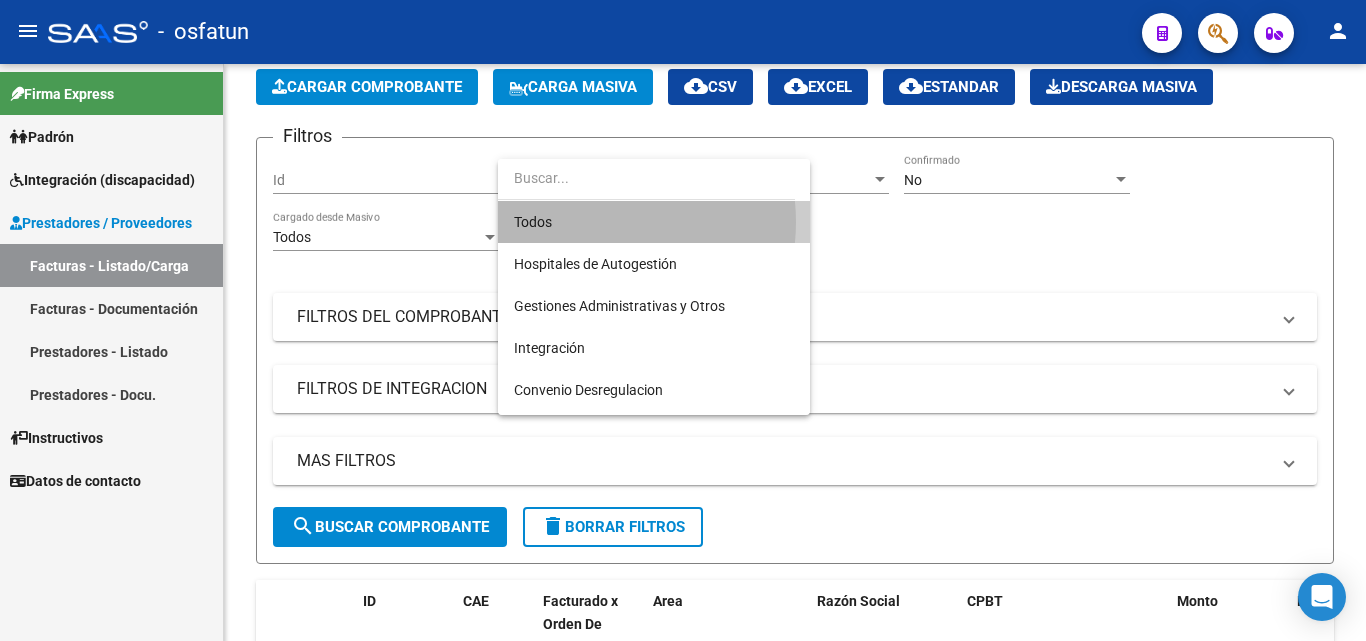 click on "Todos" at bounding box center [654, 222] 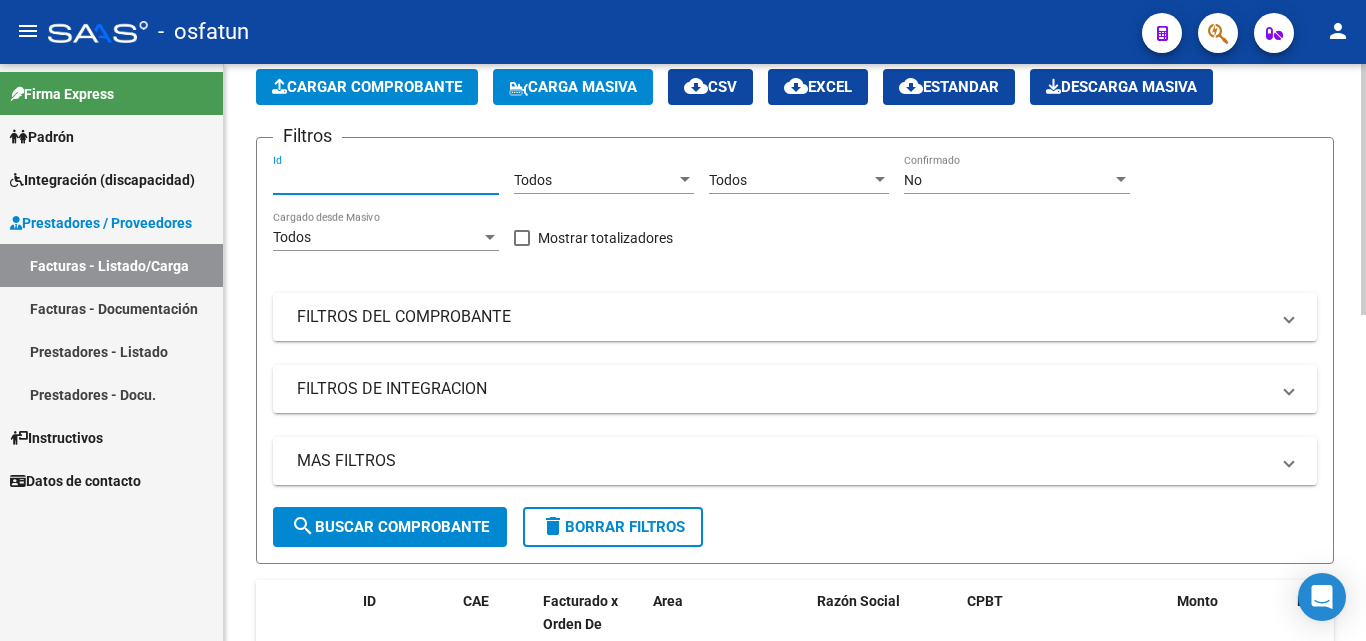 click on "Id" at bounding box center (386, 180) 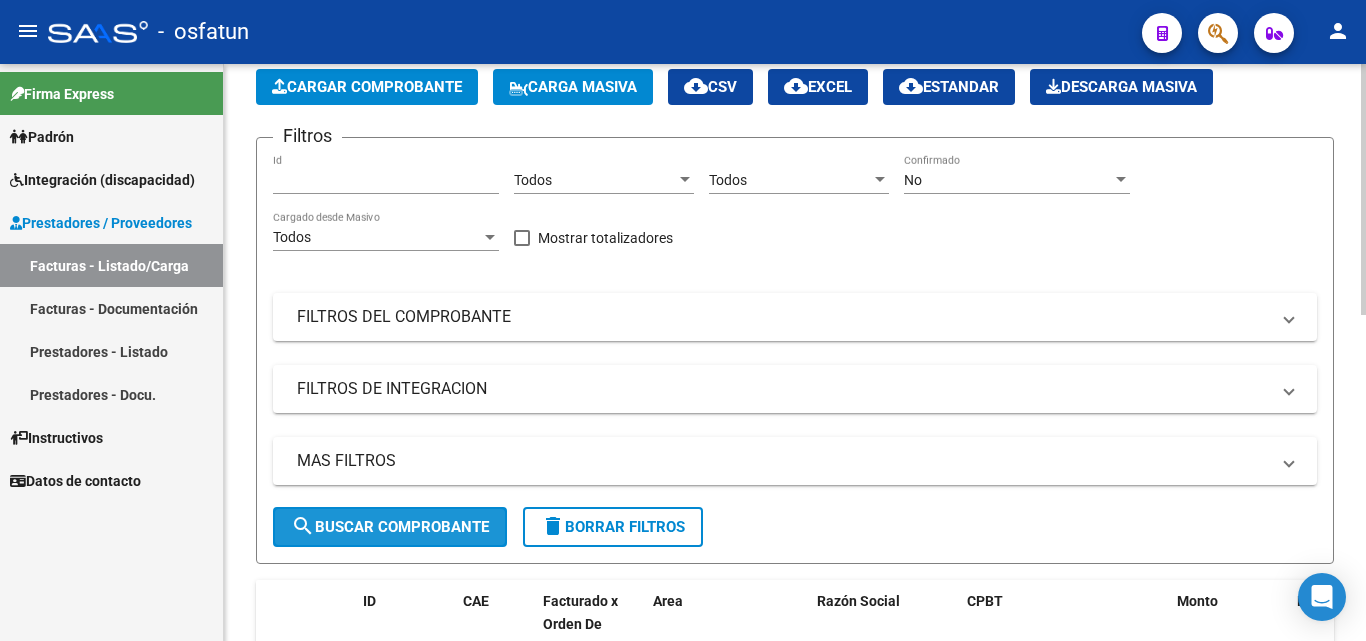 click on "search  Buscar Comprobante" 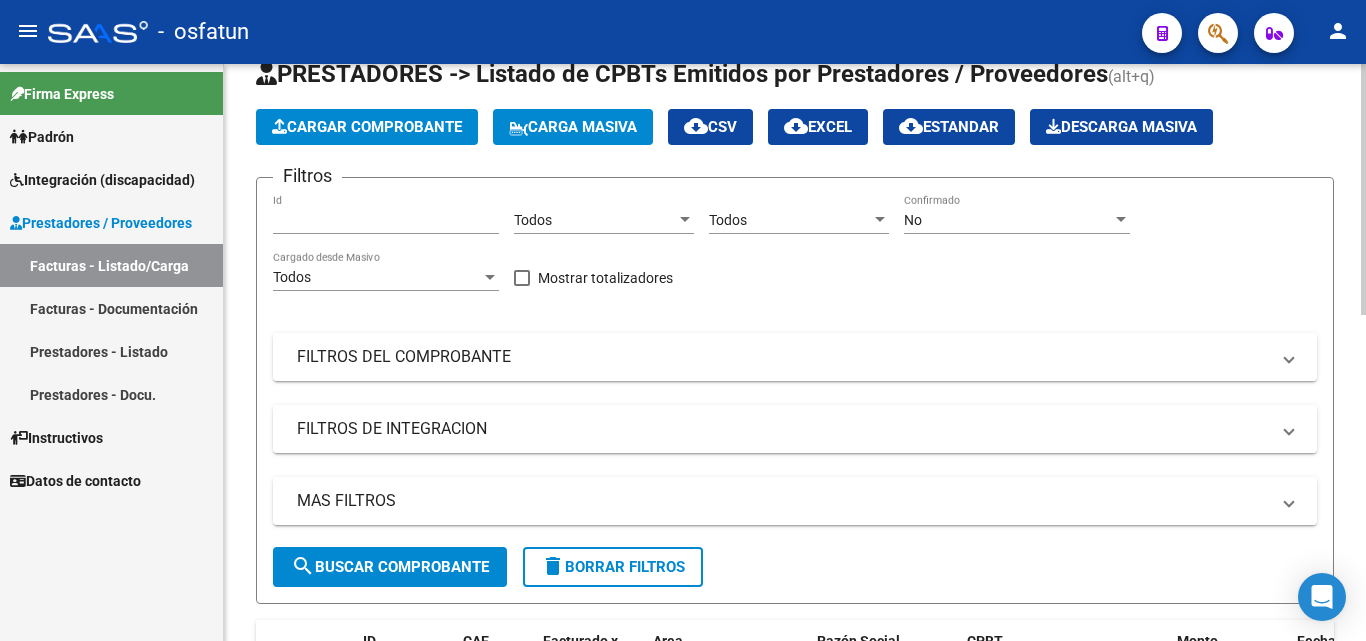 scroll, scrollTop: 49, scrollLeft: 0, axis: vertical 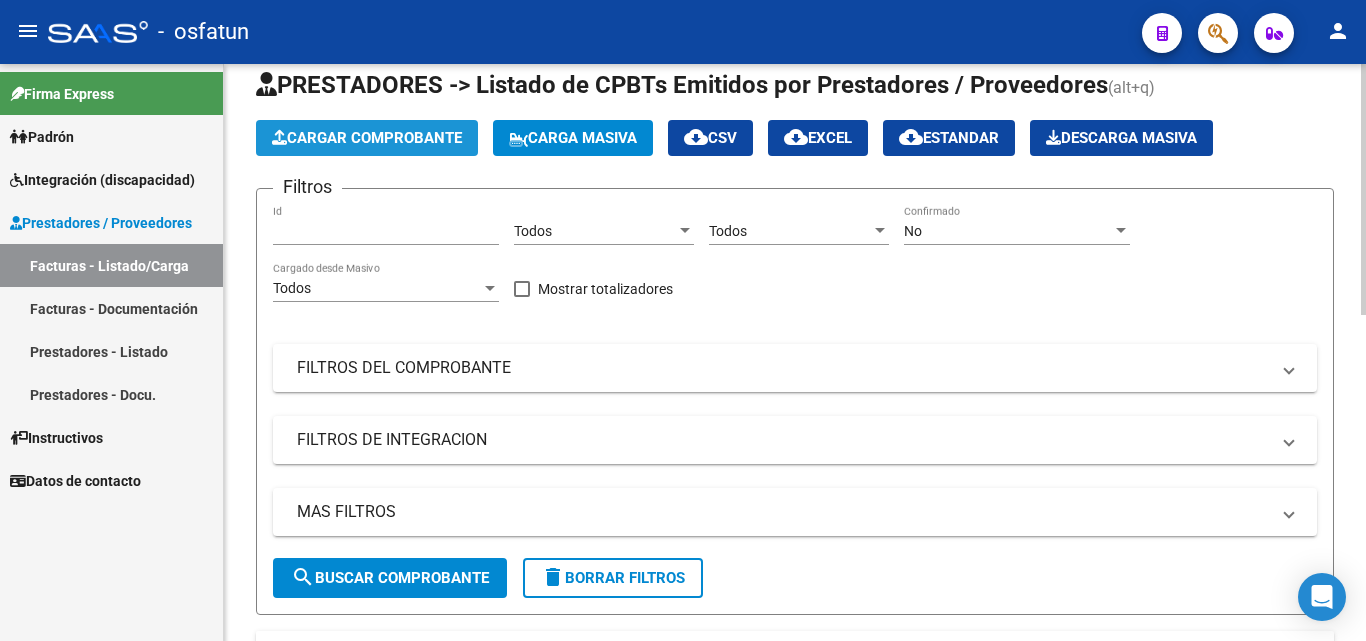 click on "Cargar Comprobante" 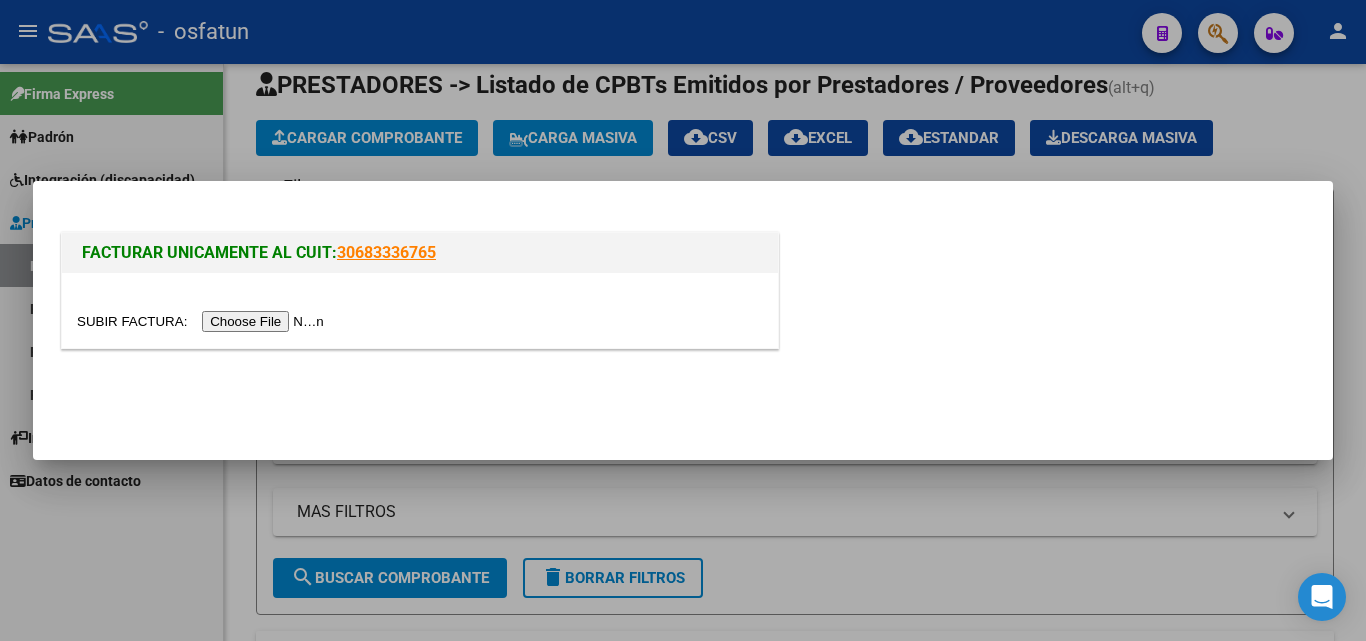 click at bounding box center [203, 321] 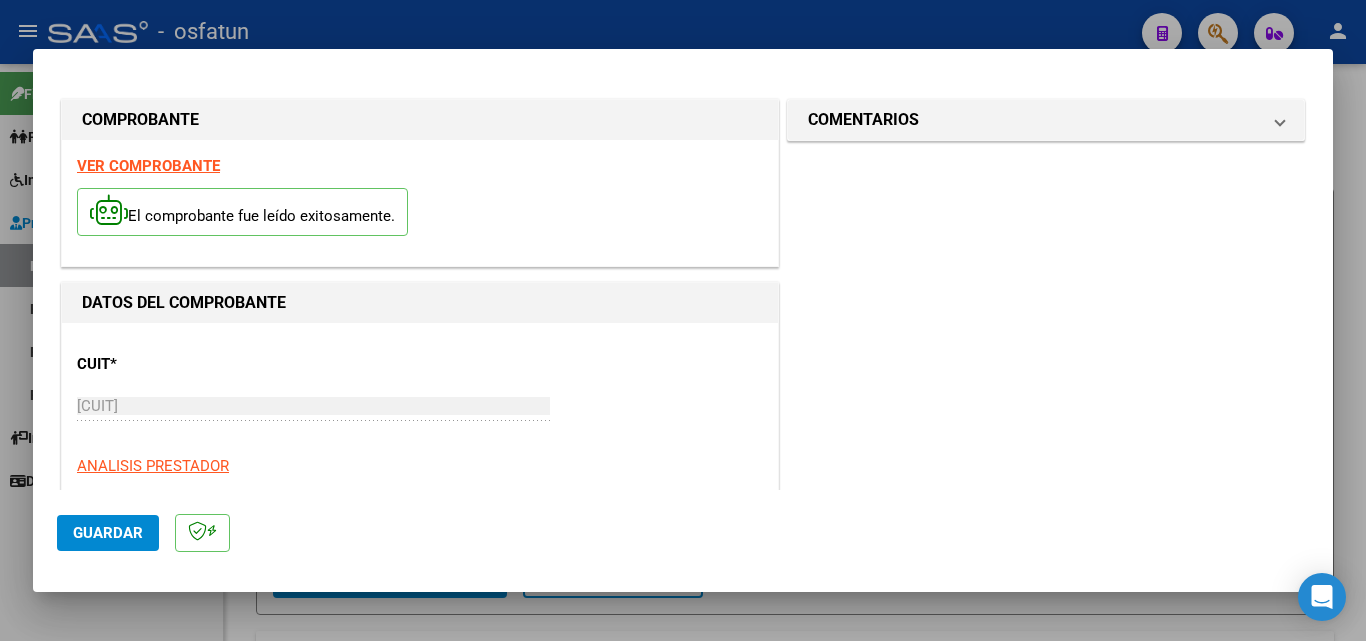 click at bounding box center [683, 320] 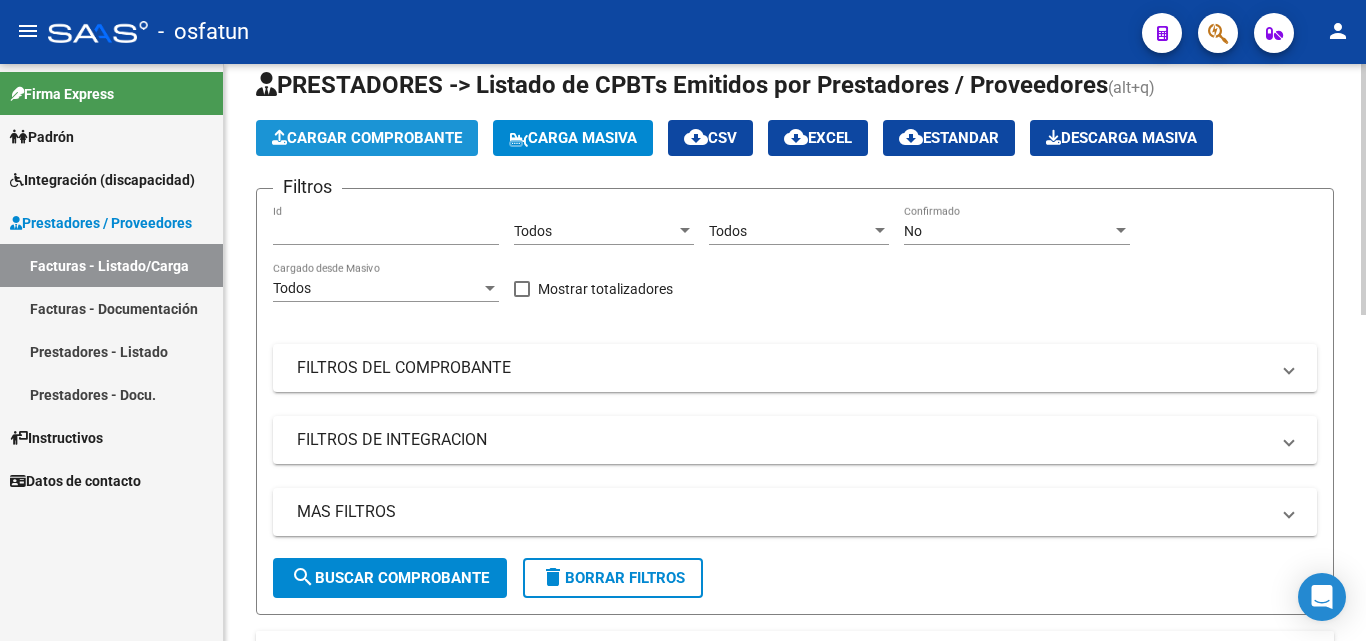 click on "Cargar Comprobante" 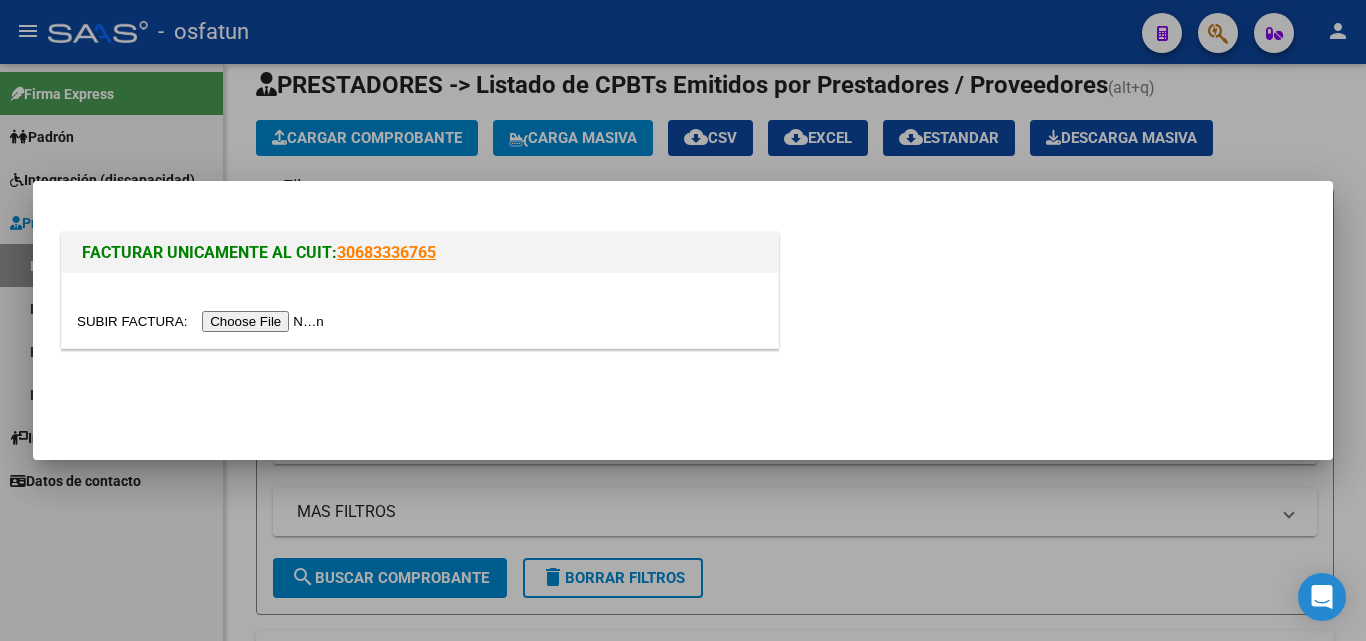 click at bounding box center [203, 321] 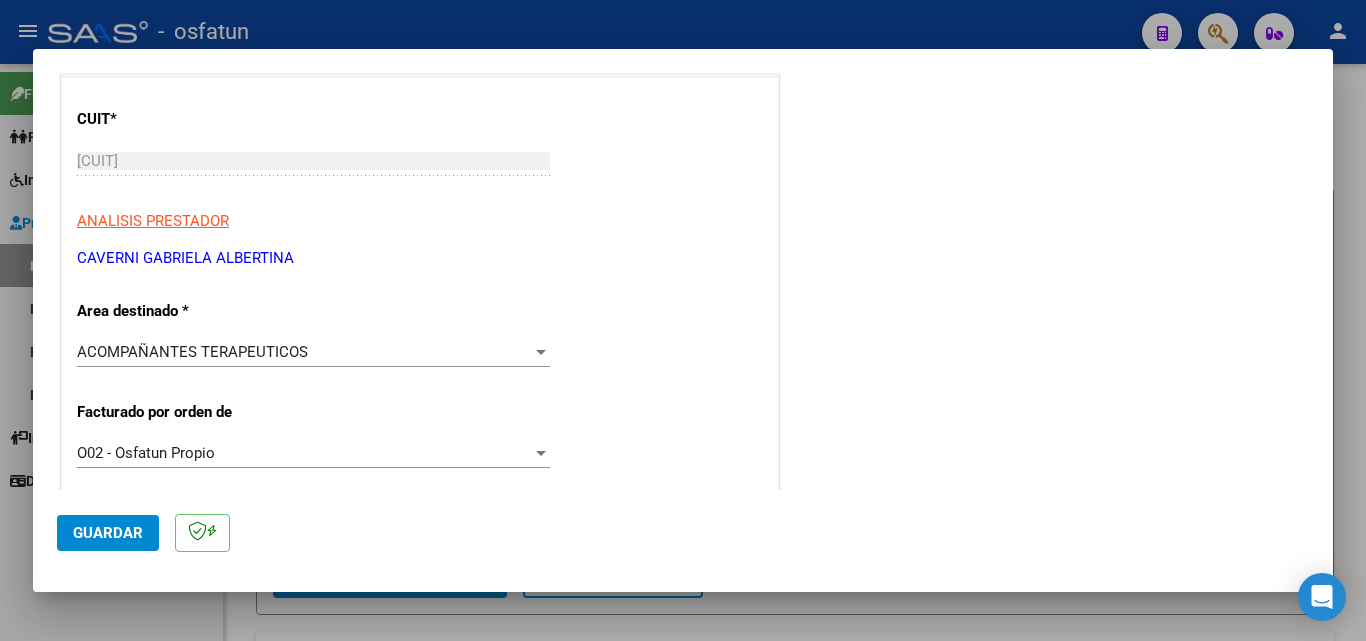 scroll, scrollTop: 500, scrollLeft: 0, axis: vertical 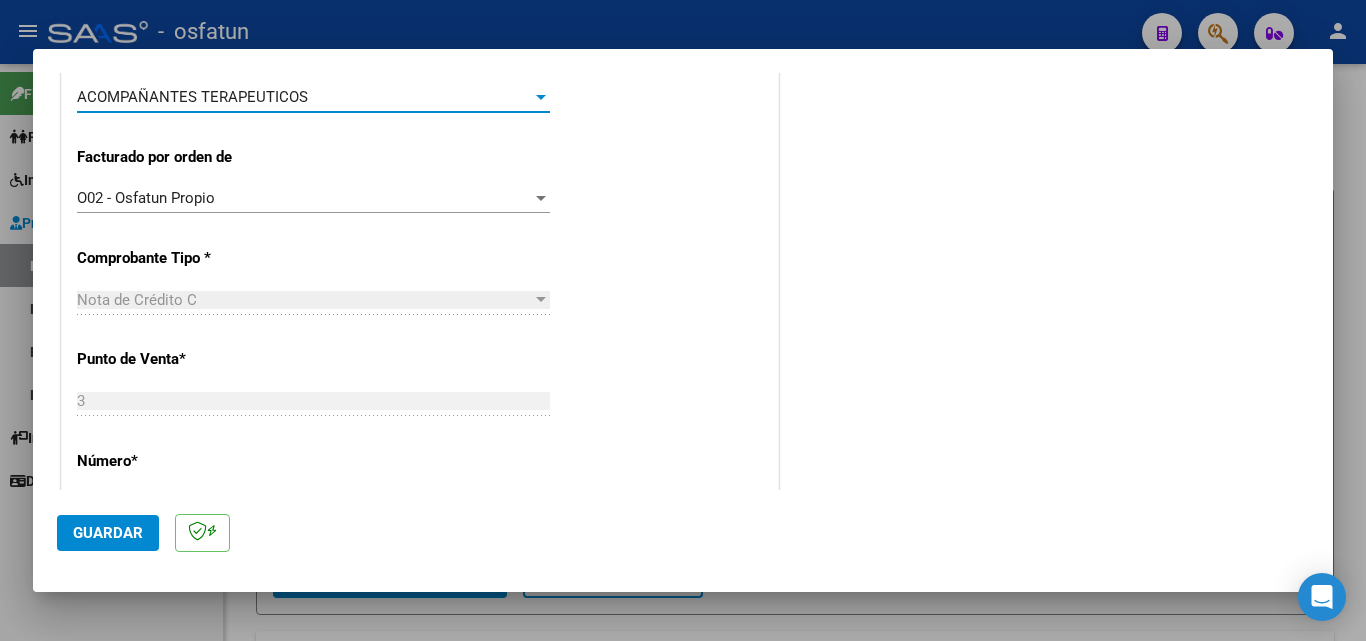 click on "ACOMPAÑANTES TERAPEUTICOS" at bounding box center (304, 97) 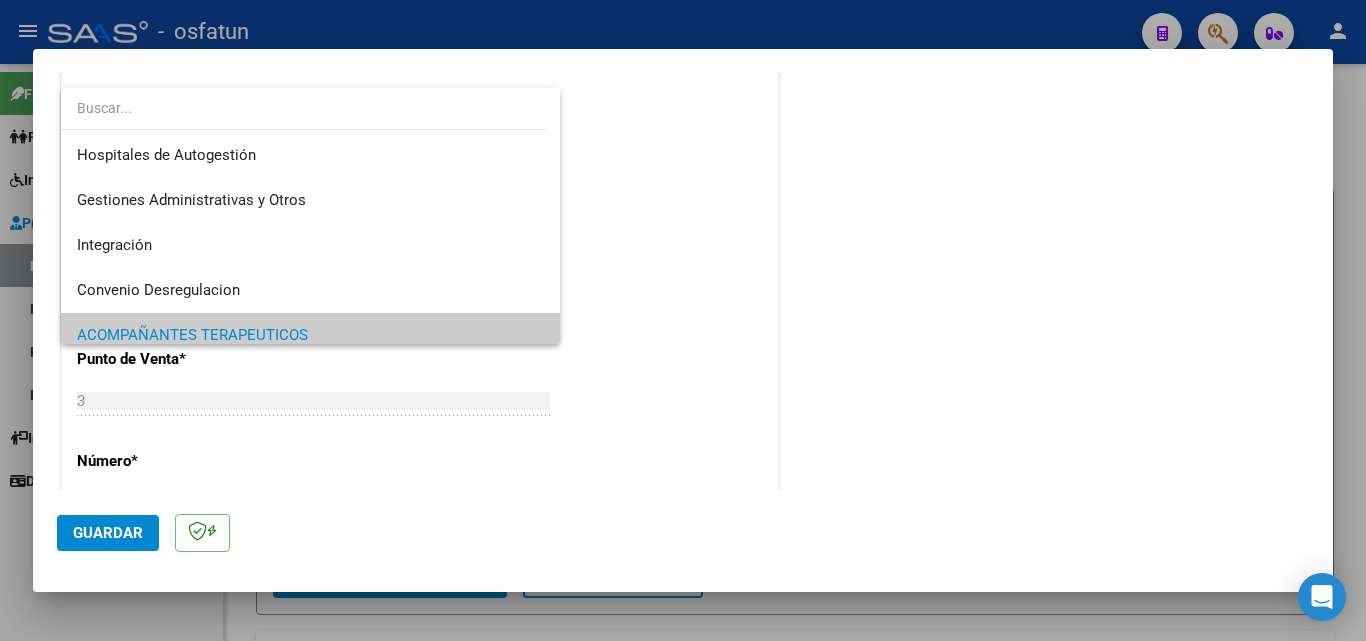 scroll, scrollTop: 149, scrollLeft: 0, axis: vertical 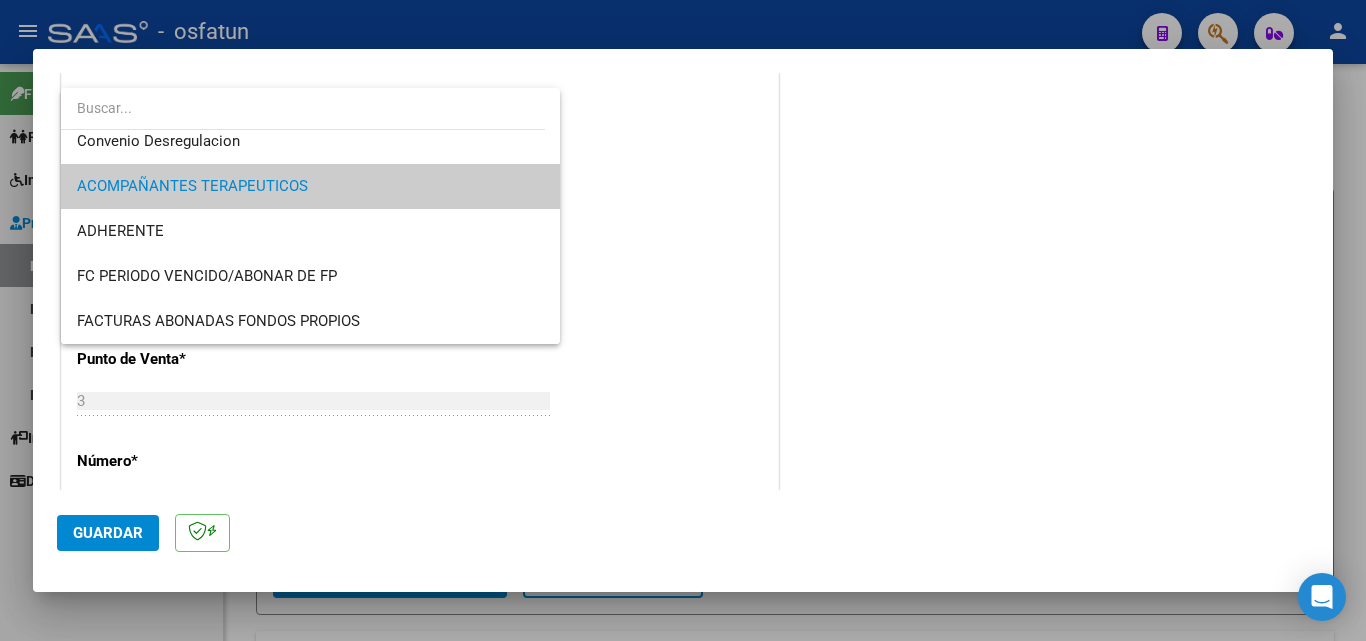 click at bounding box center (683, 320) 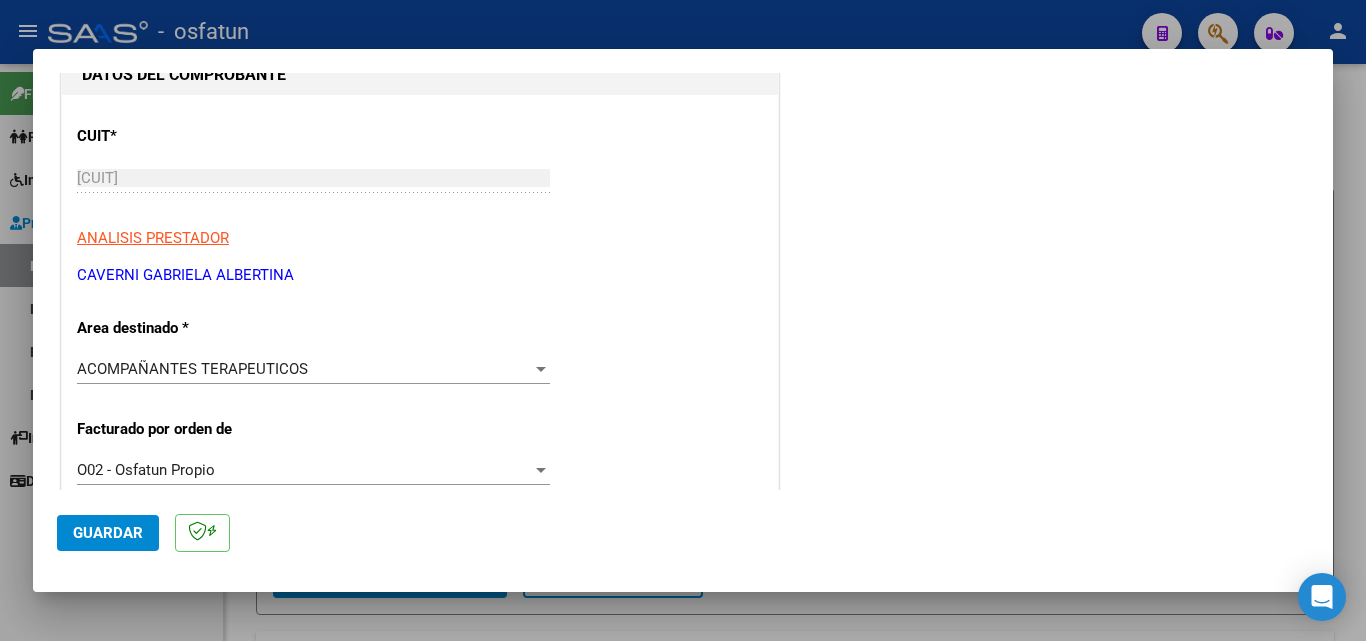 scroll, scrollTop: 200, scrollLeft: 0, axis: vertical 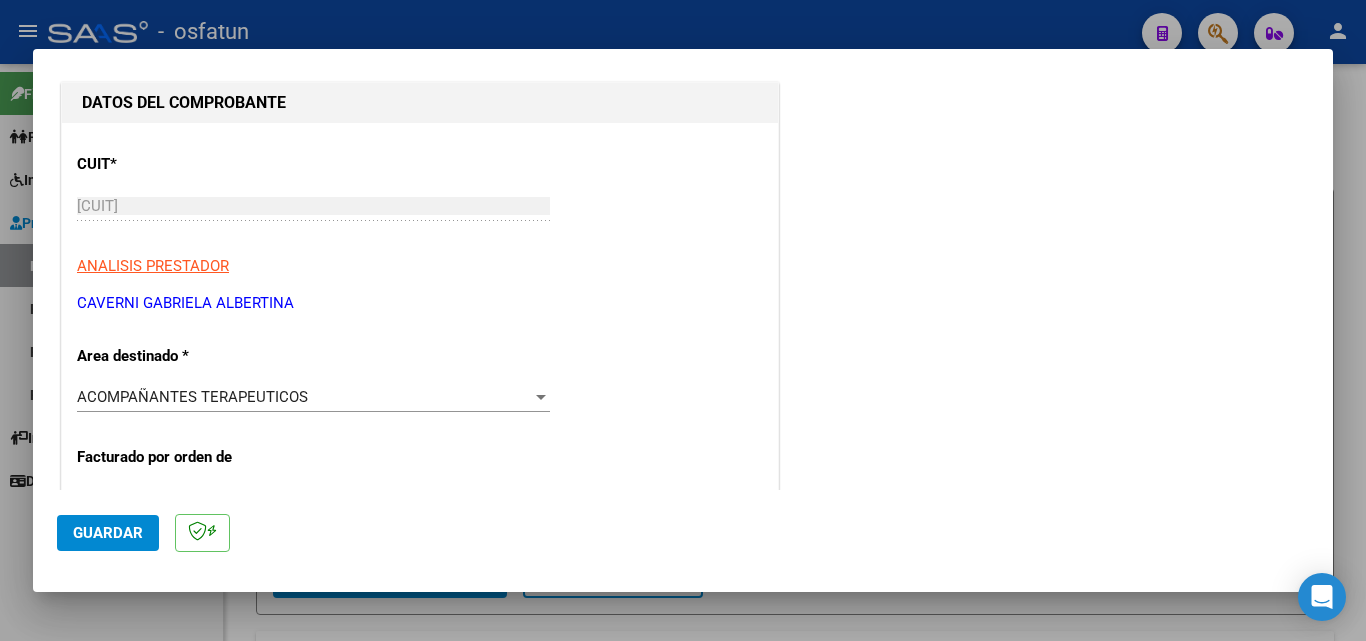 click on "ACOMPAÑANTES TERAPEUTICOS" at bounding box center (304, 397) 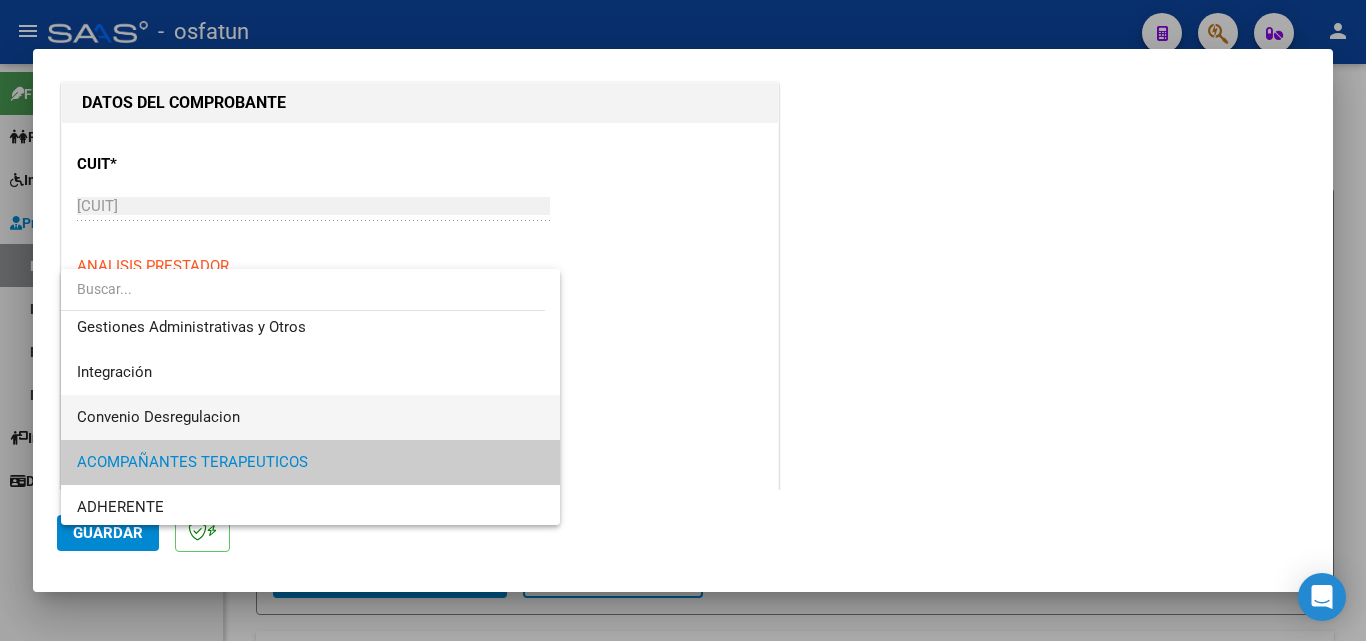 scroll, scrollTop: 149, scrollLeft: 0, axis: vertical 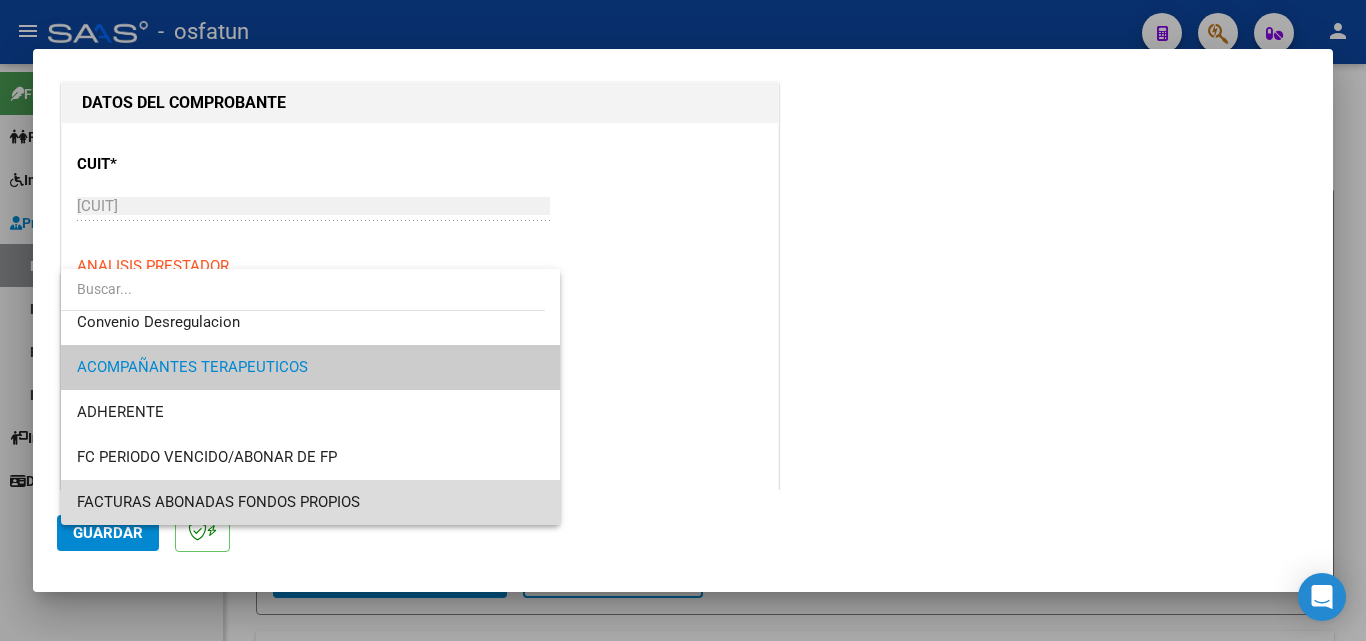 click on "FACTURAS ABONADAS FONDOS PROPIOS" at bounding box center [310, 502] 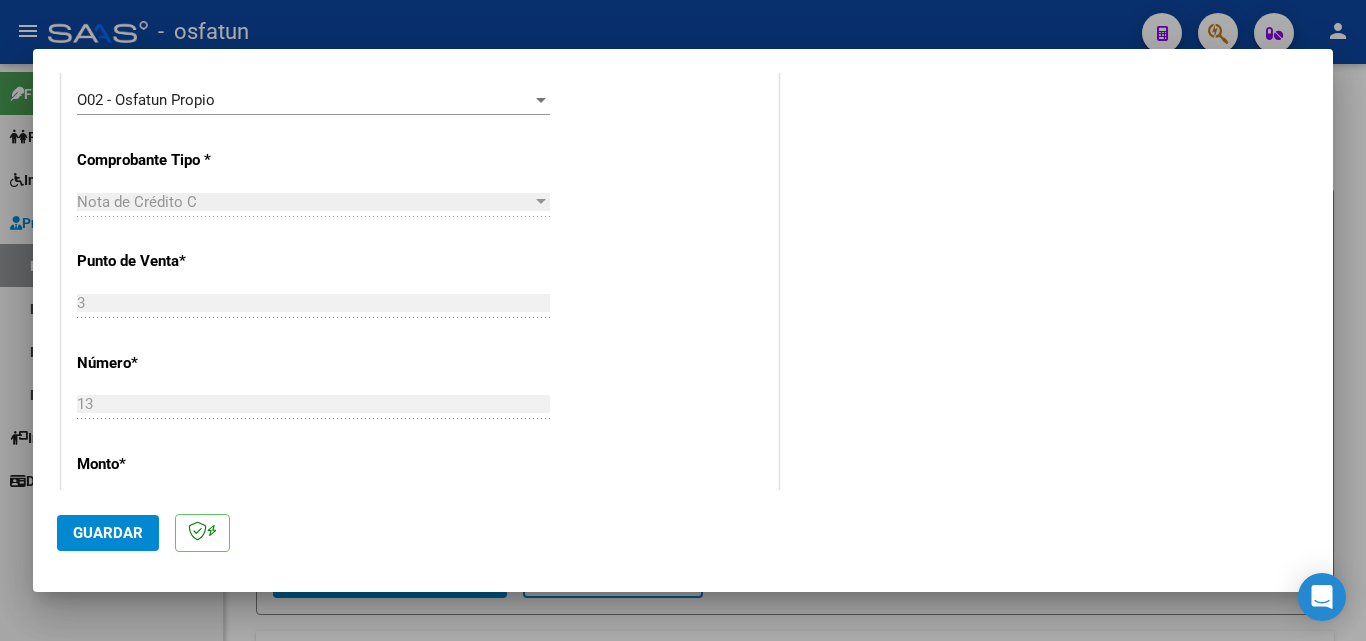 scroll, scrollTop: 600, scrollLeft: 0, axis: vertical 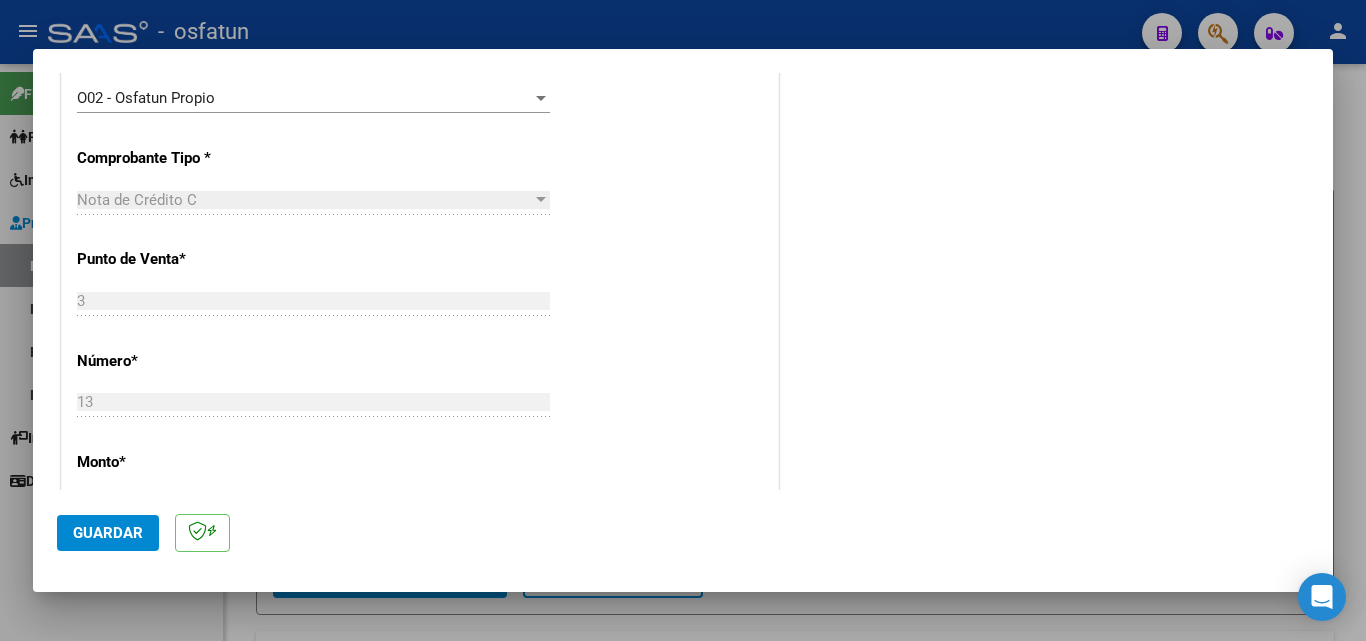 click on "O02 - Osfatun Propio" at bounding box center [146, 98] 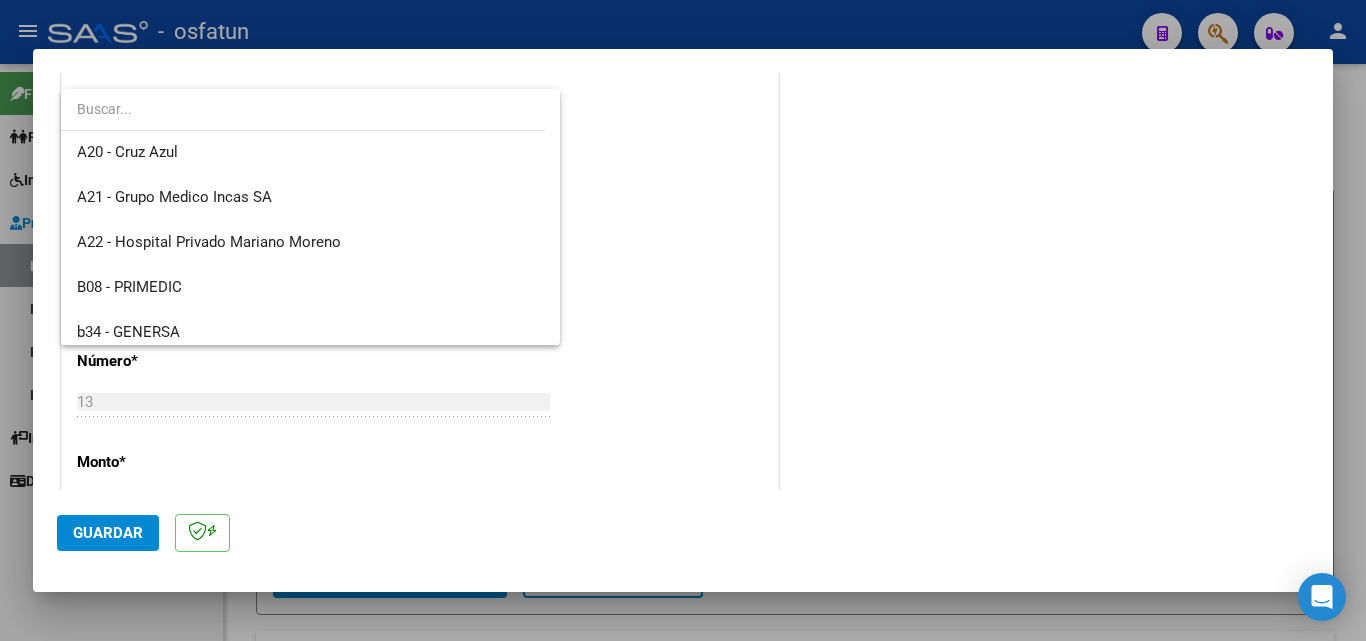 scroll, scrollTop: 200, scrollLeft: 0, axis: vertical 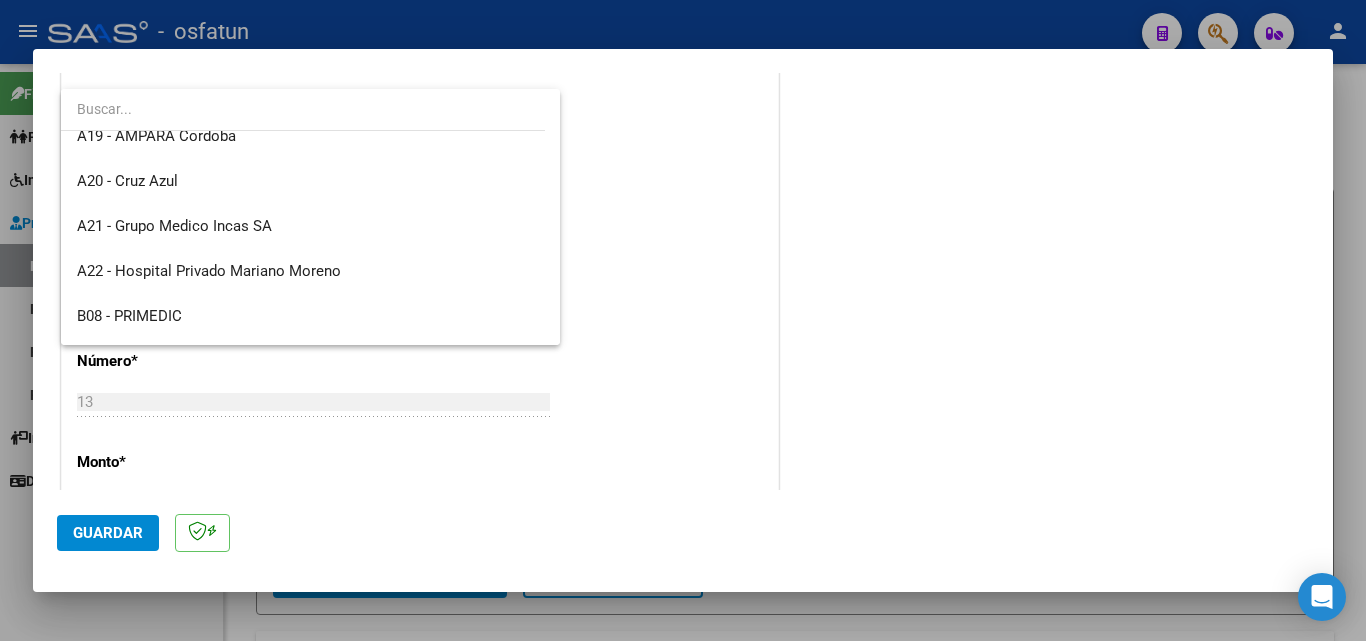 click at bounding box center [683, 320] 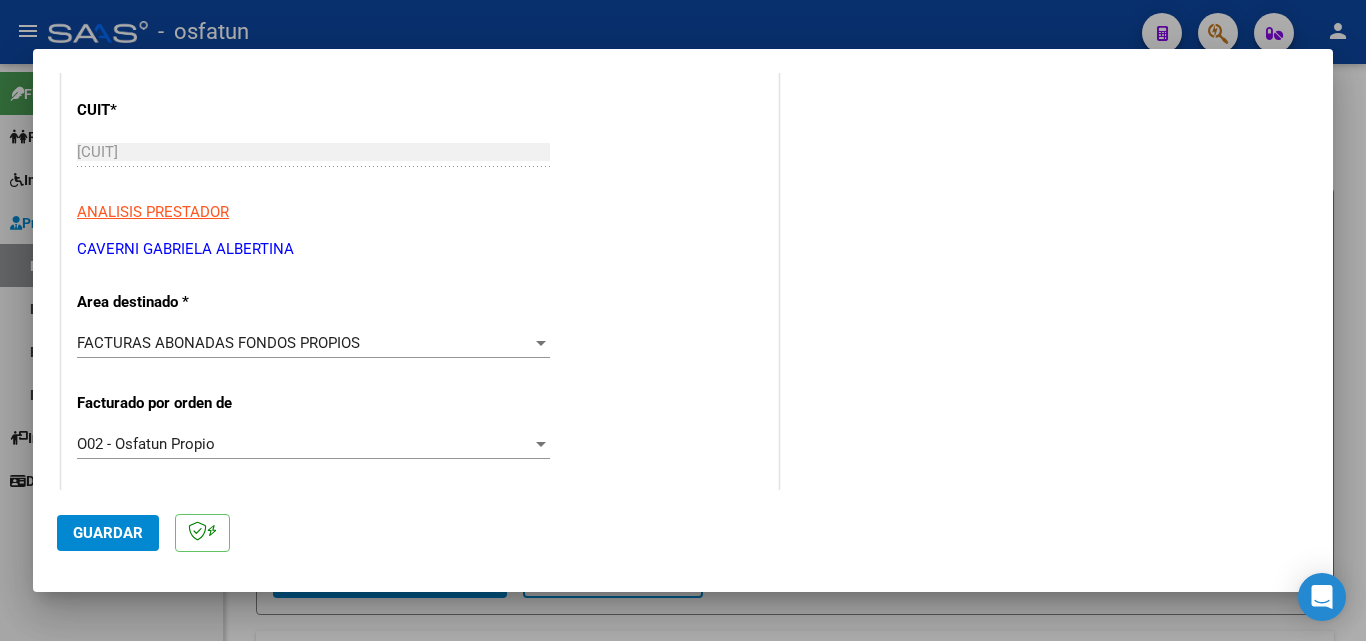scroll, scrollTop: 300, scrollLeft: 0, axis: vertical 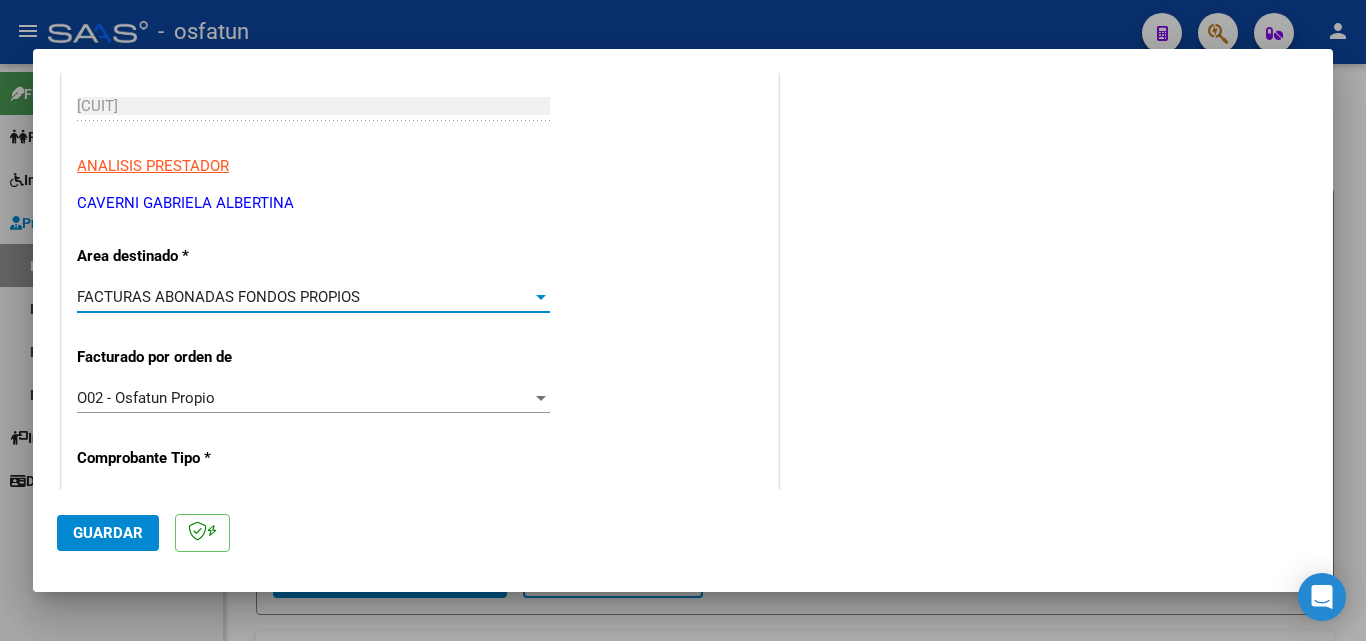 drag, startPoint x: 361, startPoint y: 300, endPoint x: 63, endPoint y: 295, distance: 298.04193 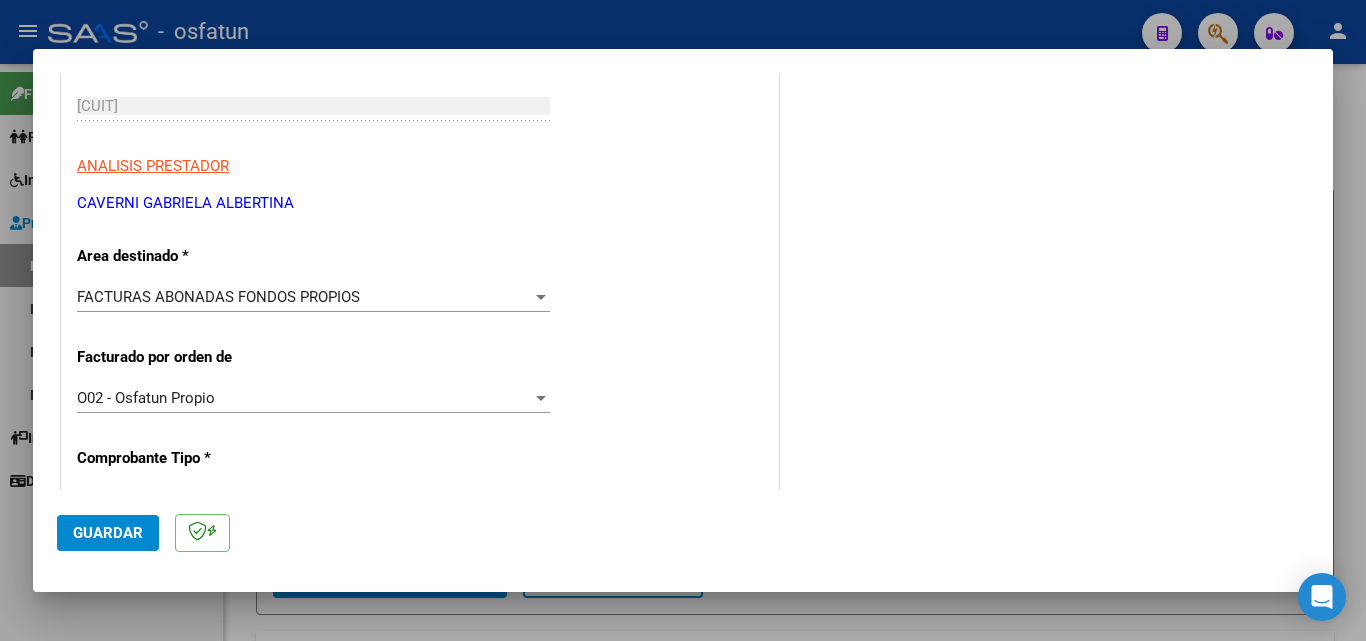 click on "CUIT  *   [CUIT] Ingresar CUIT  ANALISIS PRESTADOR  [LASTNAME] [LASTNAME] [FIRSTNAME]  ARCA Padrón  Area destinado * FACTURAS ABONADAS FONDOS PROPIOS Seleccionar Area  Facturado por orden de  O02 - Osfatun Propio Seleccionar Gerenciador  Comprobante Tipo * Nota de Crédito C Seleccionar Tipo Punto de Venta  *   [NUMBER] Ingresar el Nro.  Número  *   [NUMBER] Ingresar el Nro.  Monto  *   $ [AMOUNT] Ingresar el monto  Fecha del Cpbt.  *   [DATE] Ingresar la fecha  CAE / CAEA (no ingrese CAI)    [NUMBER] Ingresar el CAE o CAEA (no ingrese CAI)  Fecha Recibido  *   [DATE] Ingresar la fecha  Fecha de Vencimiento    [DATE] Ingresar la fecha  Ref. Externa    Ingresar la ref.  N° Liquidación    Ingresar el N° Liquidación" at bounding box center [420, 782] 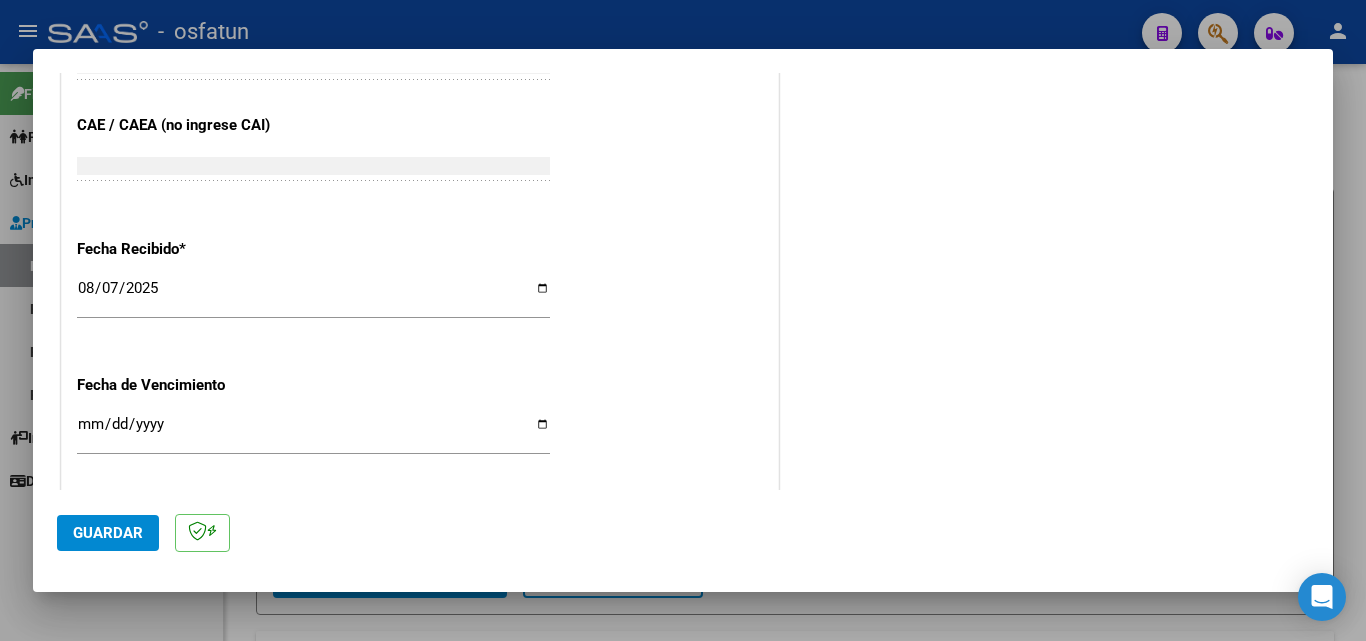 scroll, scrollTop: 1300, scrollLeft: 0, axis: vertical 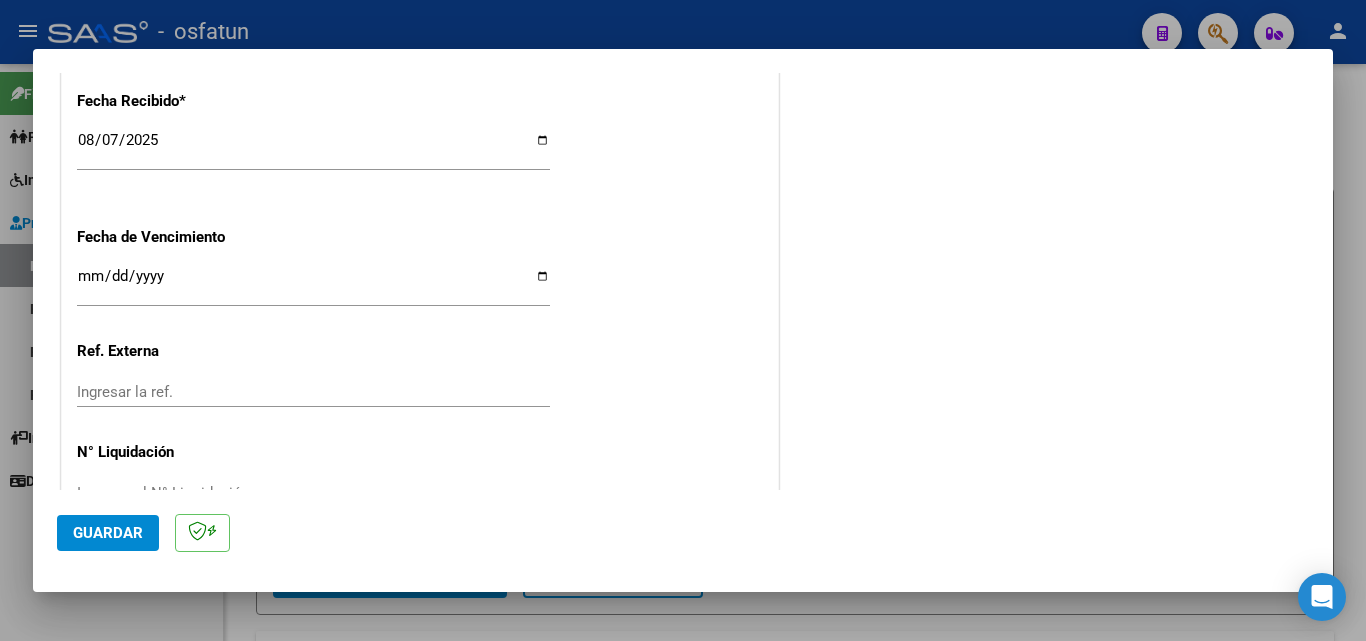 click on "Ingresar la fecha" at bounding box center [313, 284] 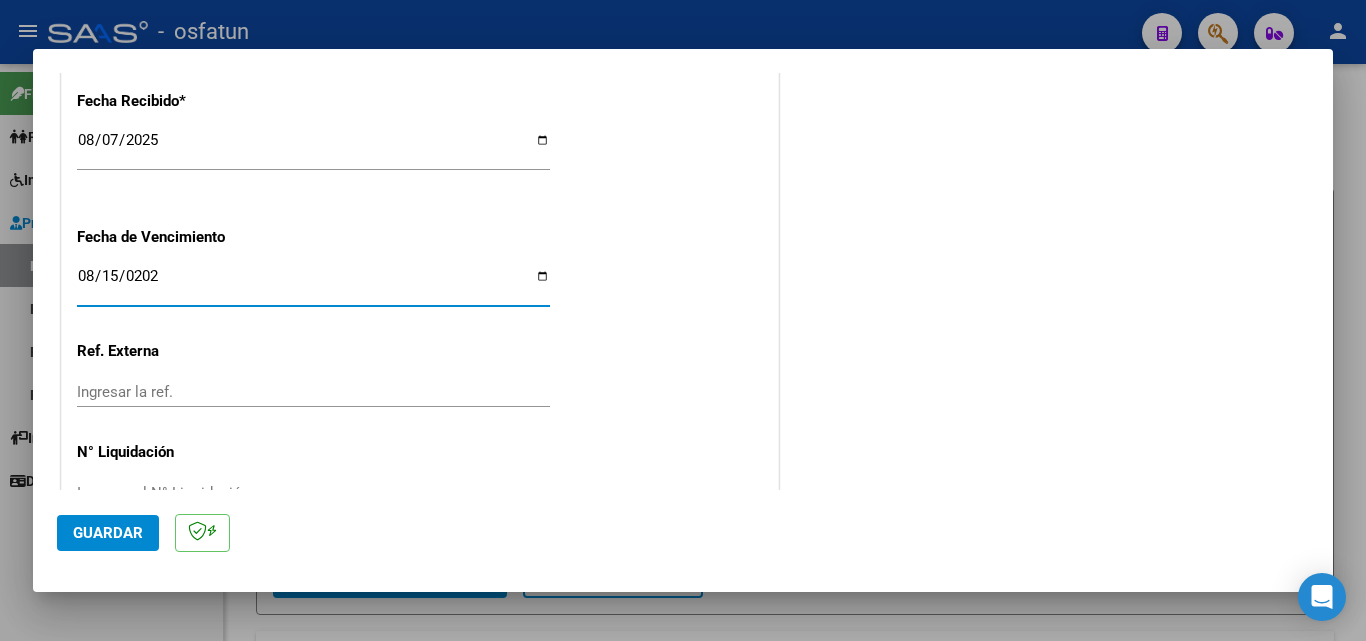 type on "2025-08-15" 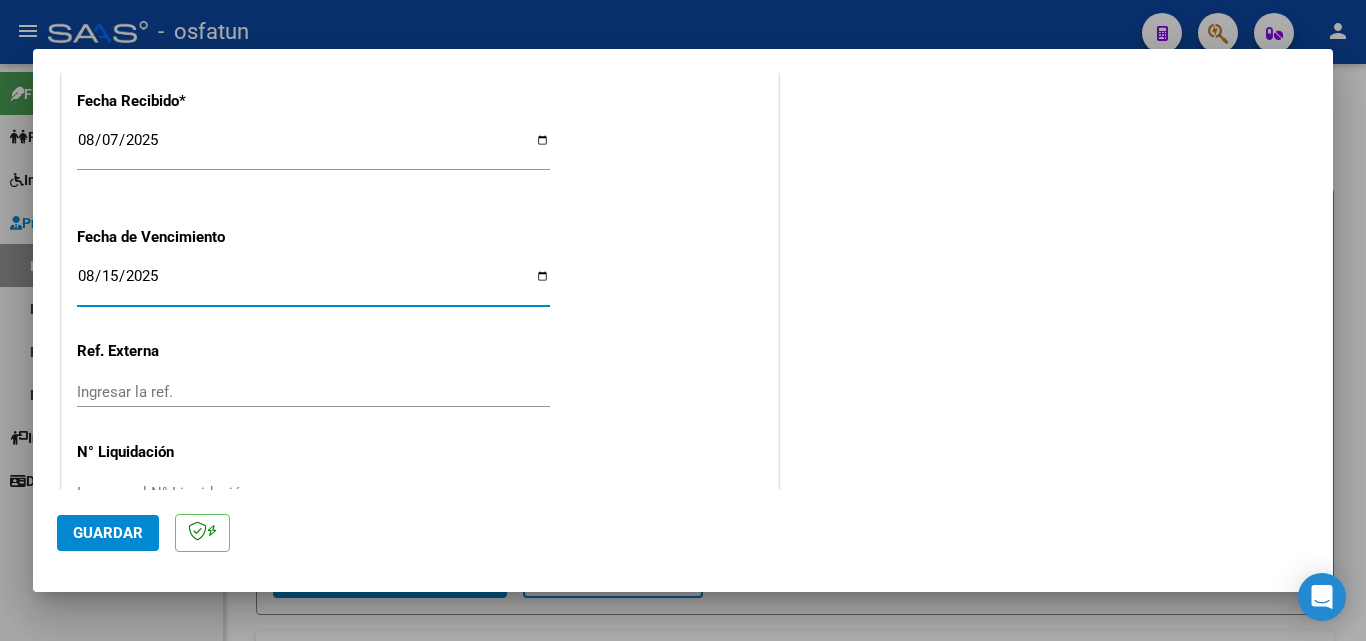 click on "CUIT  *   [CUIT] Ingresar CUIT  ANALISIS PRESTADOR  [LASTNAME] [LASTNAME] [FIRSTNAME]  ARCA Padrón  Area destinado * FACTURAS ABONADAS FONDOS PROPIOS Seleccionar Area  Facturado por orden de  O02 - Osfatun Propio Seleccionar Gerenciador  Comprobante Tipo * Nota de Crédito C Seleccionar Tipo Punto de Venta  *   [NUMBER] Ingresar el Nro.  Número  *   [NUMBER] Ingresar el Nro.  Monto  *   $ [AMOUNT] Ingresar el monto  Fecha del Cpbt.  *   [DATE] Ingresar la fecha  CAE / CAEA (no ingrese CAI)    [NUMBER] Ingresar el CAE o CAEA (no ingrese CAI)  Fecha Recibido  *   [DATE] Ingresar la fecha  Fecha de Vencimiento    [DATE] Ingresar la fecha  Ref. Externa    Ingresar la ref.  N° Liquidación    Ingresar el N° Liquidación" at bounding box center [420, -218] 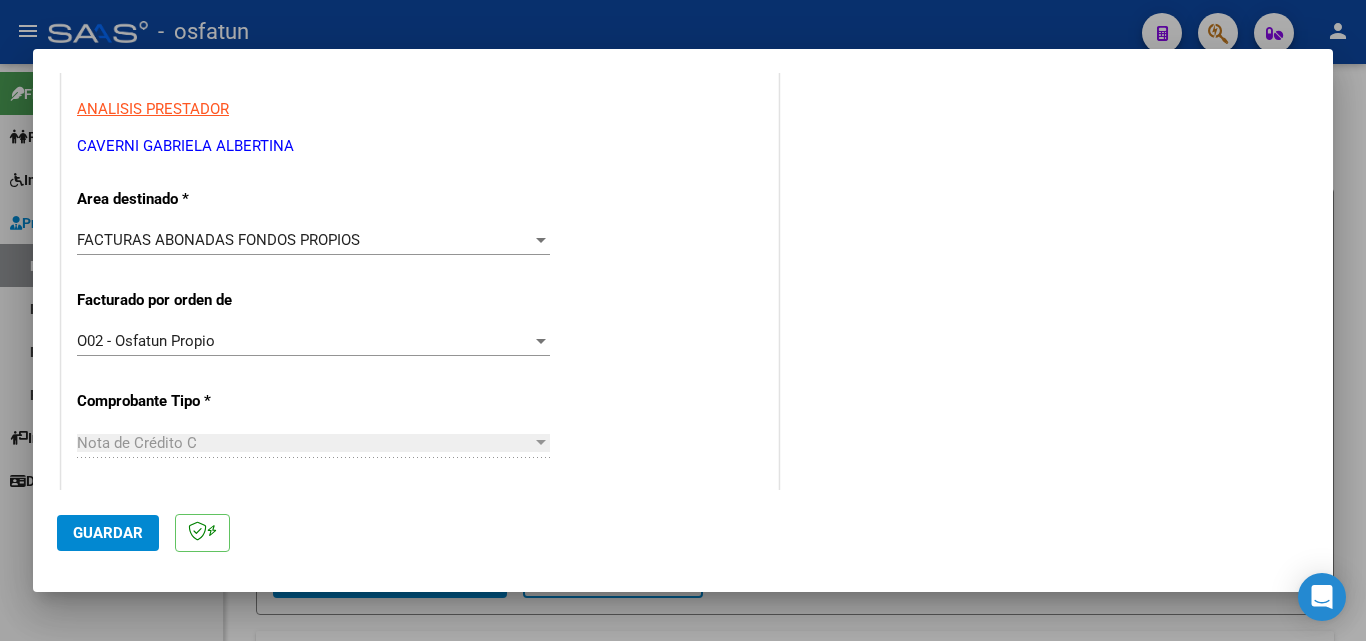 scroll, scrollTop: 0, scrollLeft: 0, axis: both 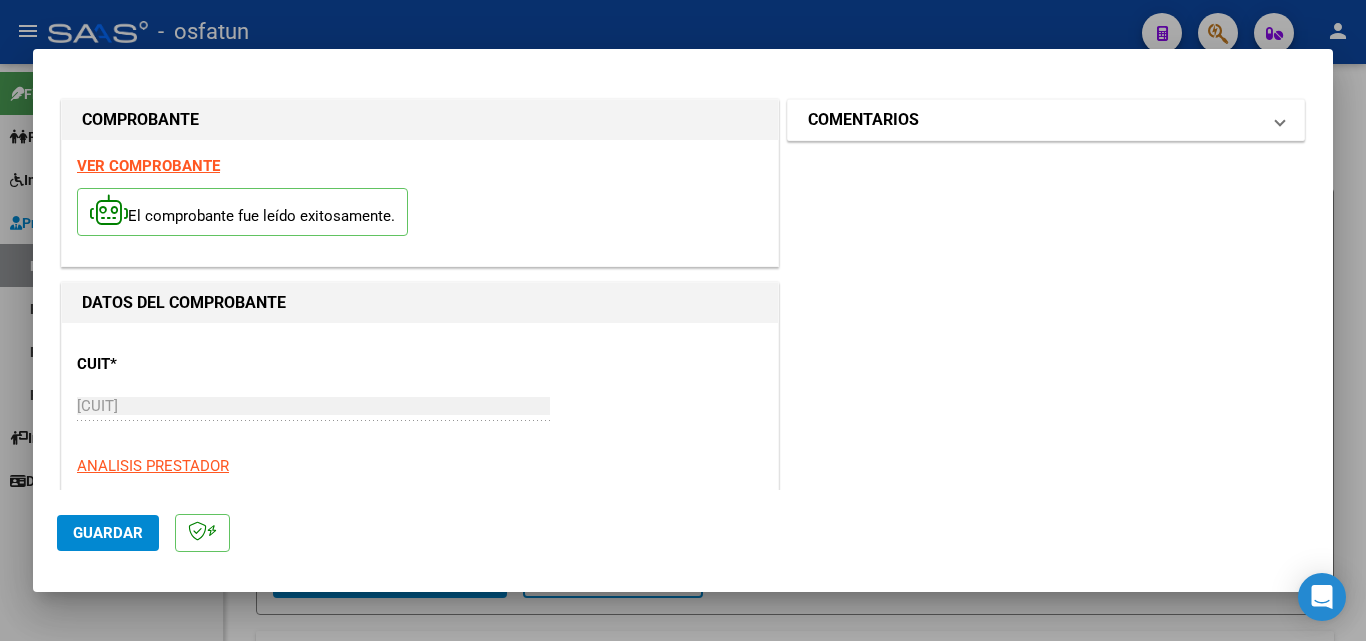 click on "COMENTARIOS" at bounding box center (1046, 120) 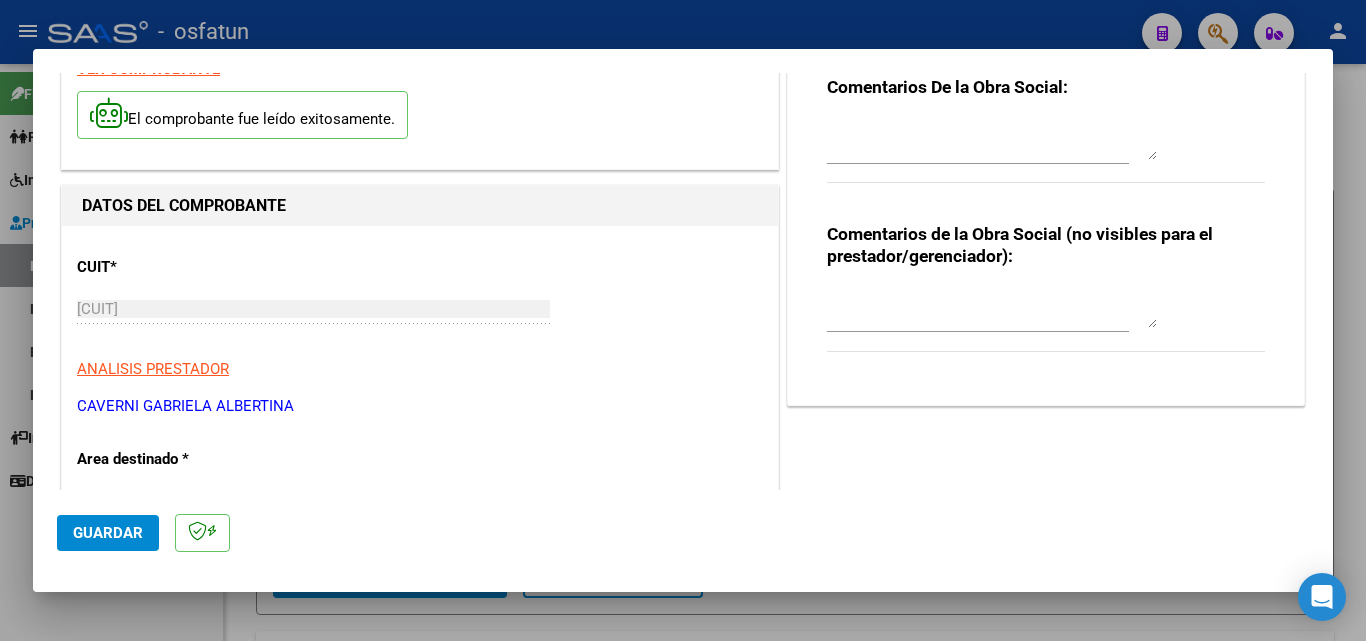 scroll, scrollTop: 100, scrollLeft: 0, axis: vertical 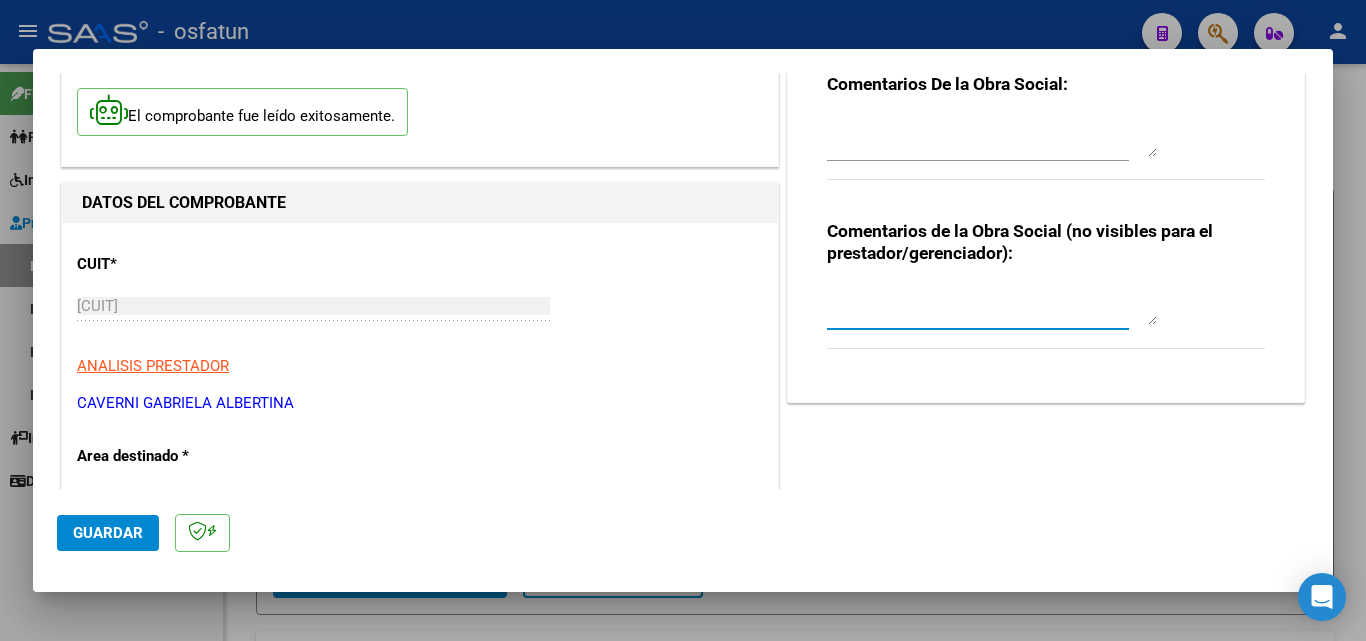click at bounding box center (992, 305) 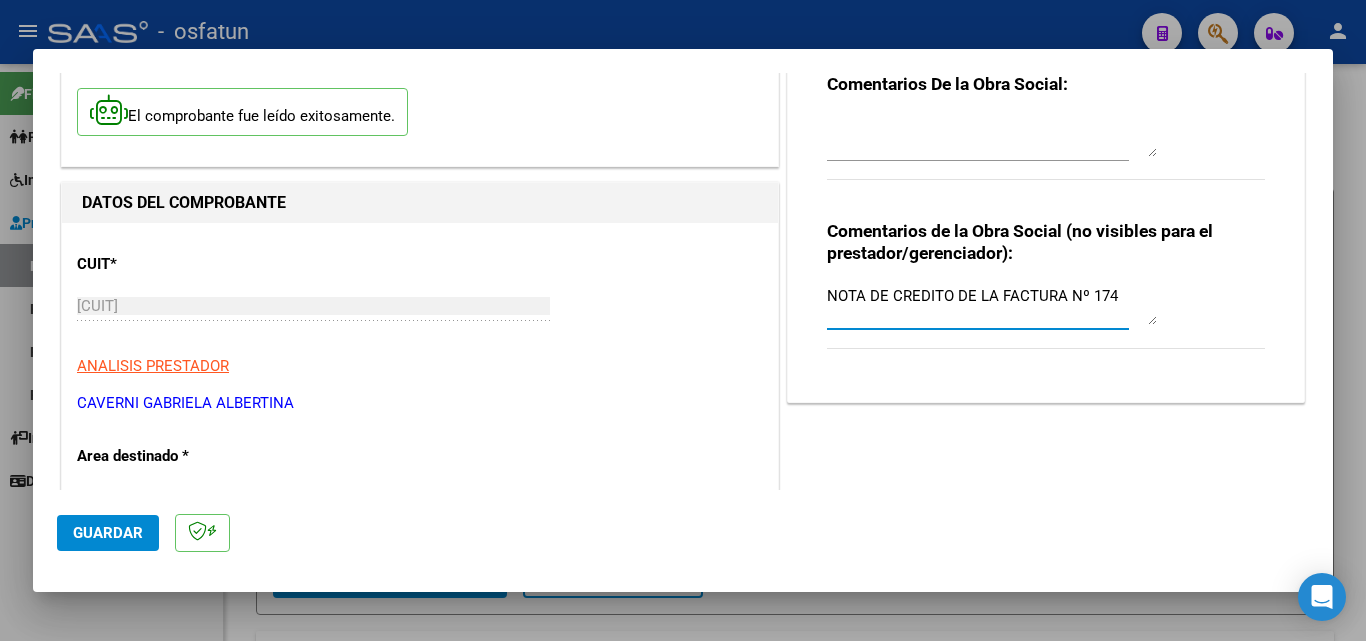 type on "NOTA DE CREDITO DE LA FACTURA Nº 174" 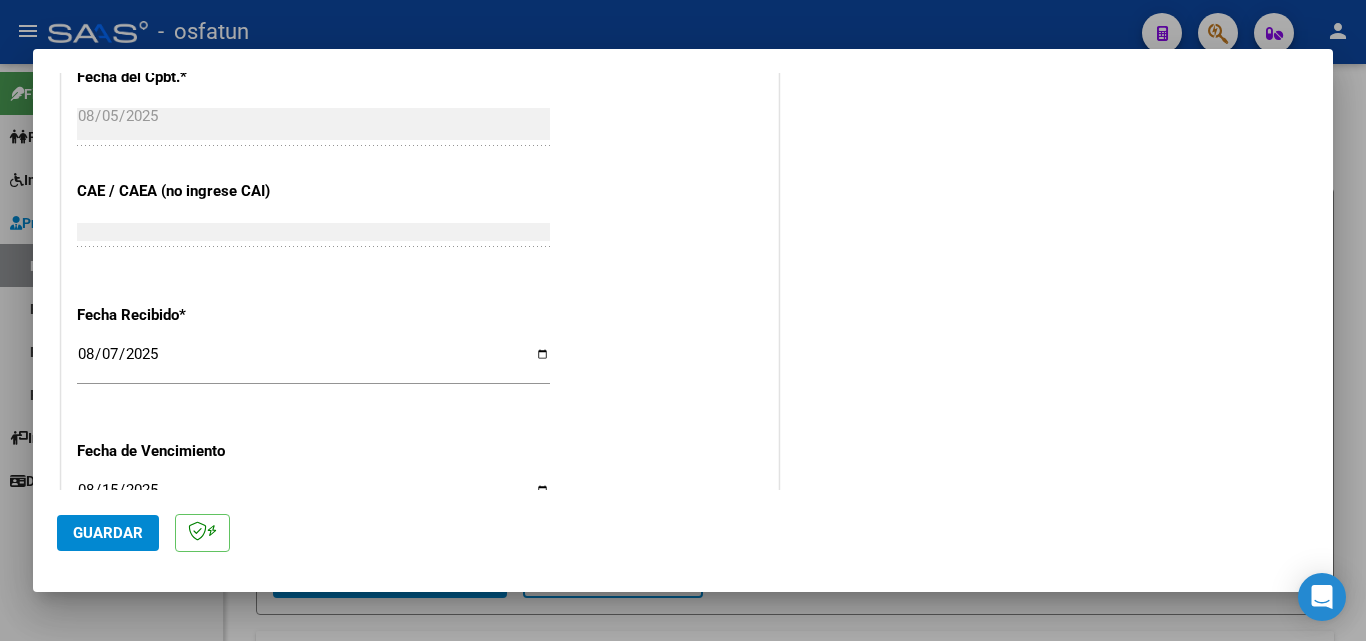 scroll, scrollTop: 1200, scrollLeft: 0, axis: vertical 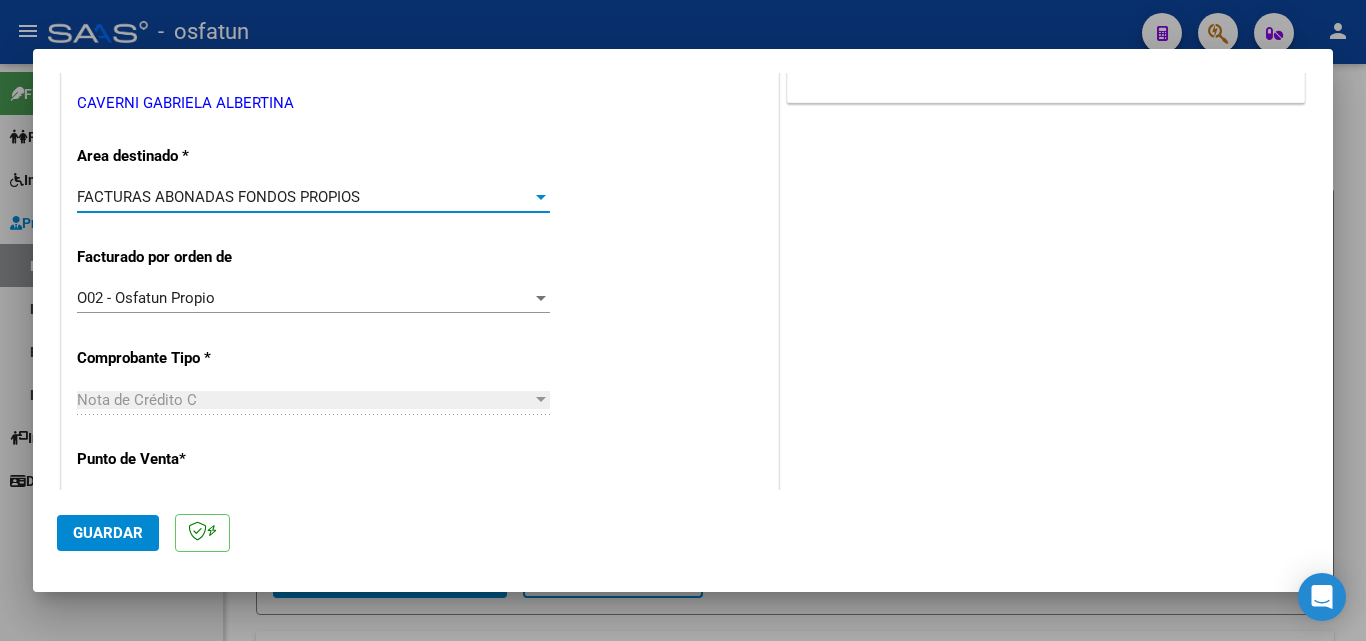 click on "FACTURAS ABONADAS FONDOS PROPIOS" at bounding box center (218, 197) 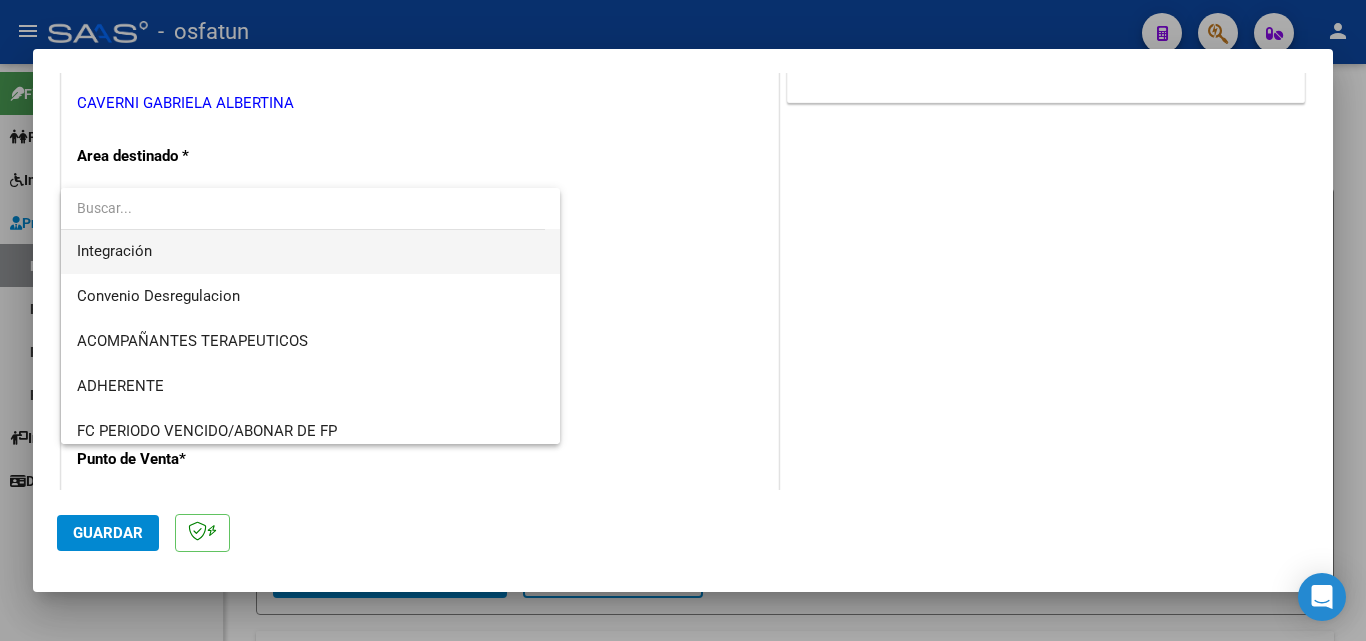 scroll, scrollTop: 0, scrollLeft: 0, axis: both 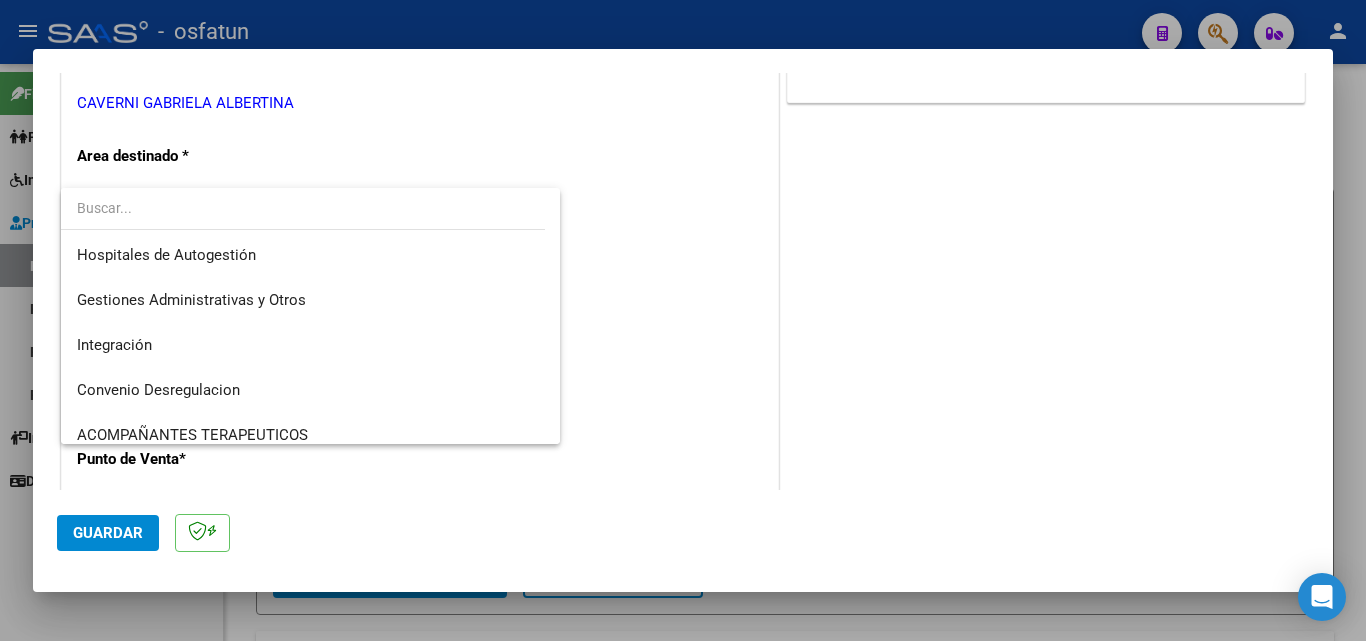 click at bounding box center [683, 320] 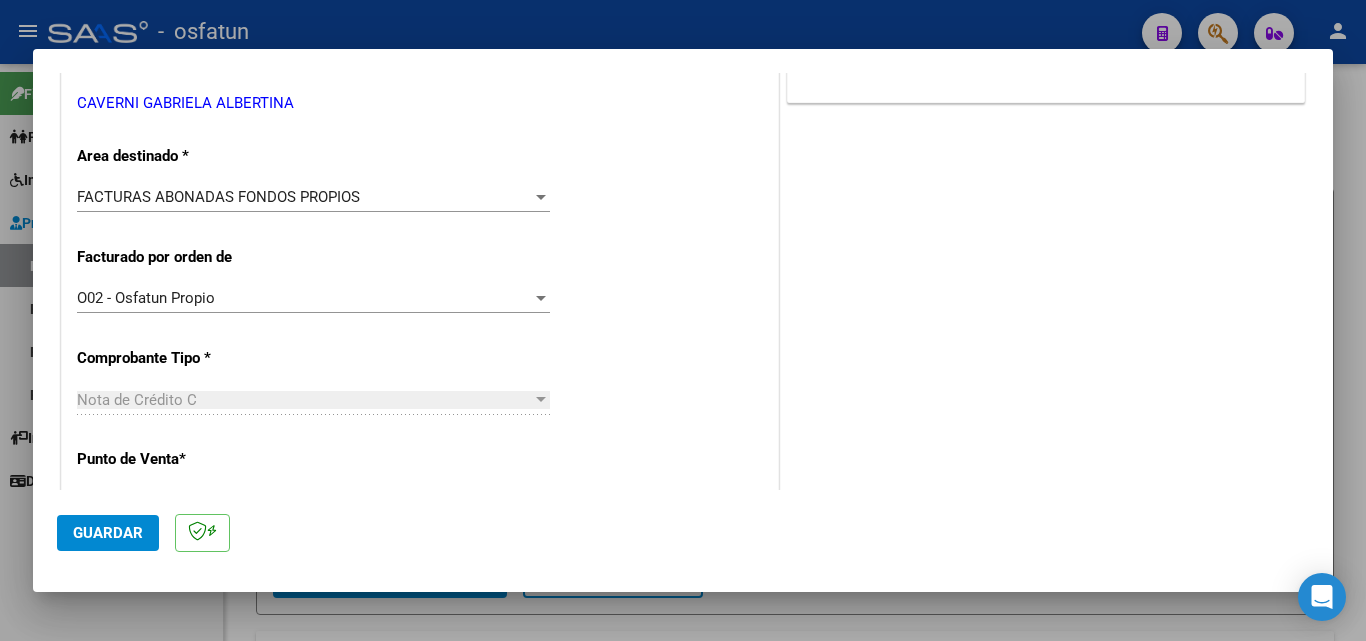 click on "O02 - Osfatun Propio" at bounding box center (304, 298) 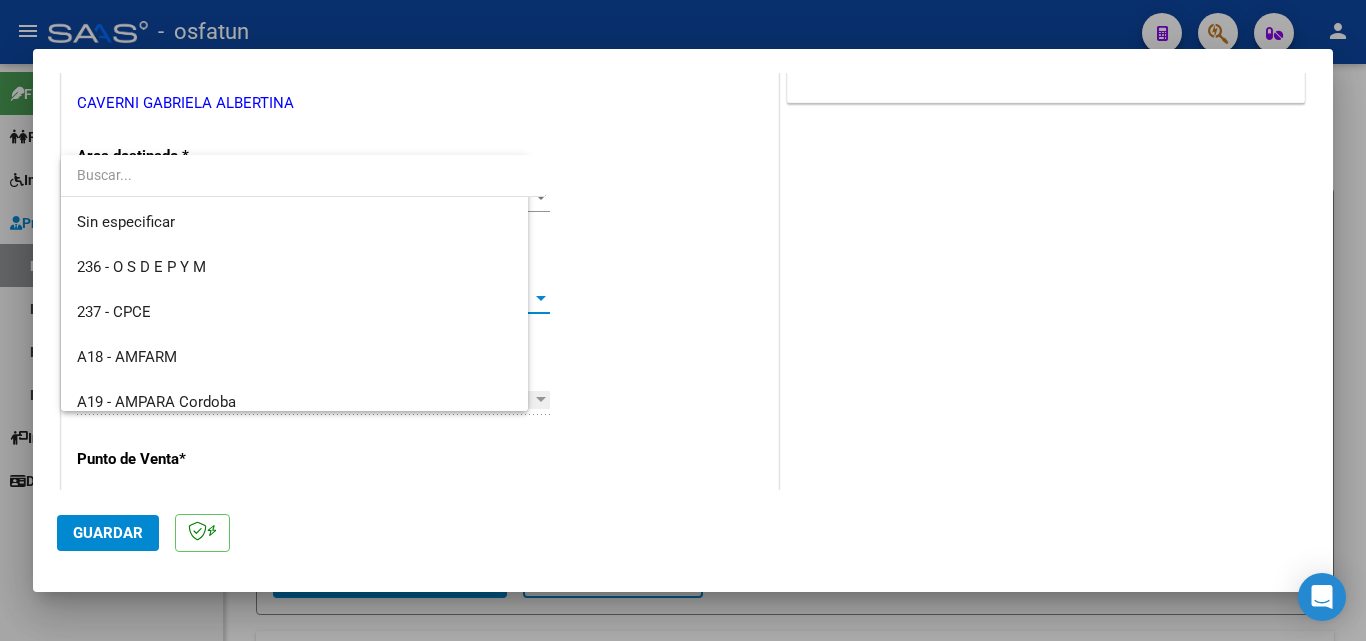 scroll, scrollTop: 1004, scrollLeft: 0, axis: vertical 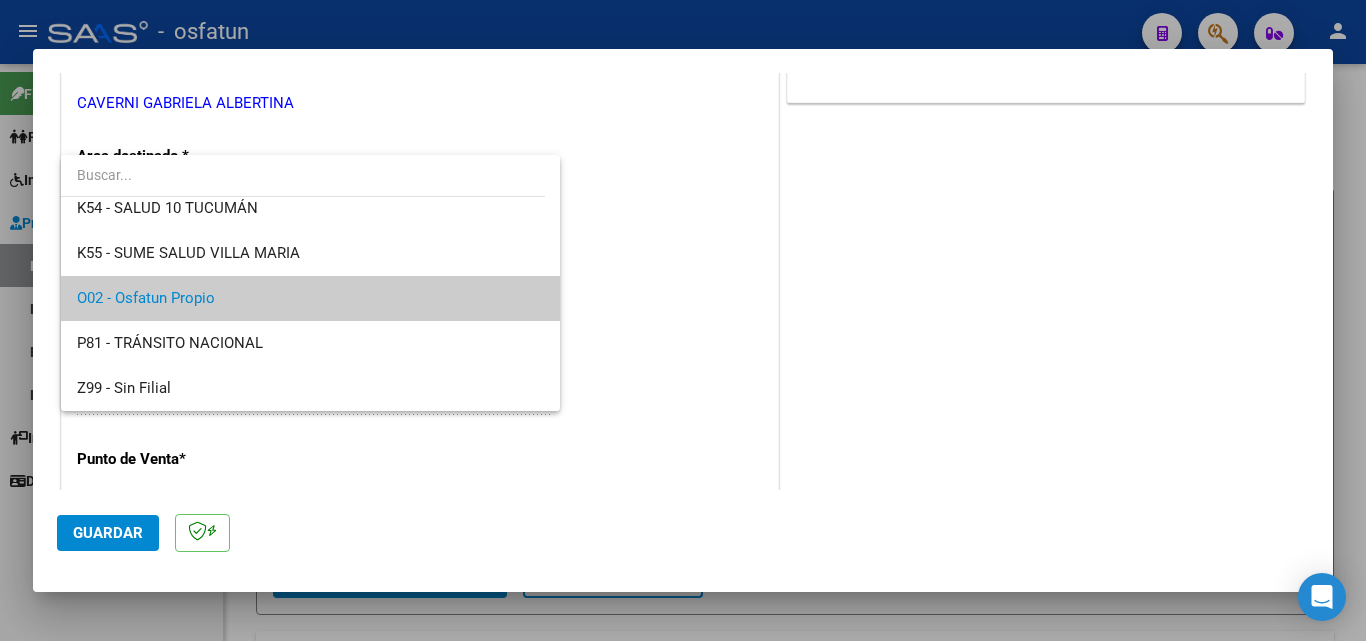click at bounding box center (683, 320) 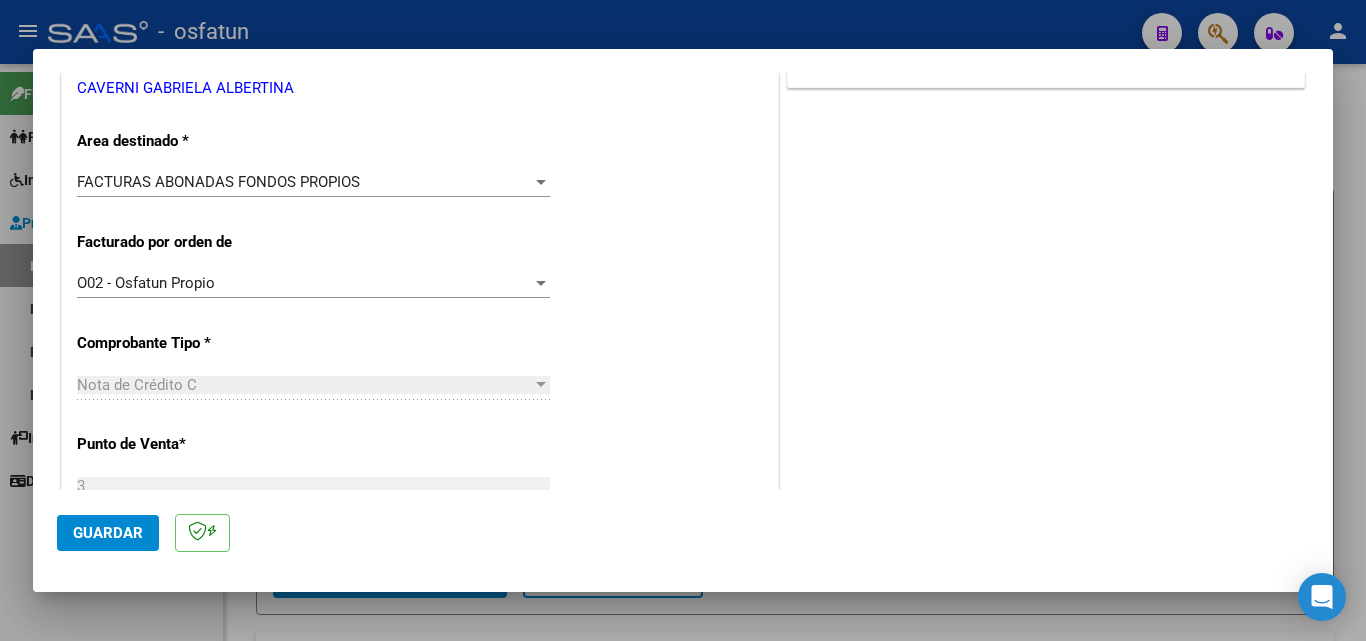 scroll, scrollTop: 600, scrollLeft: 0, axis: vertical 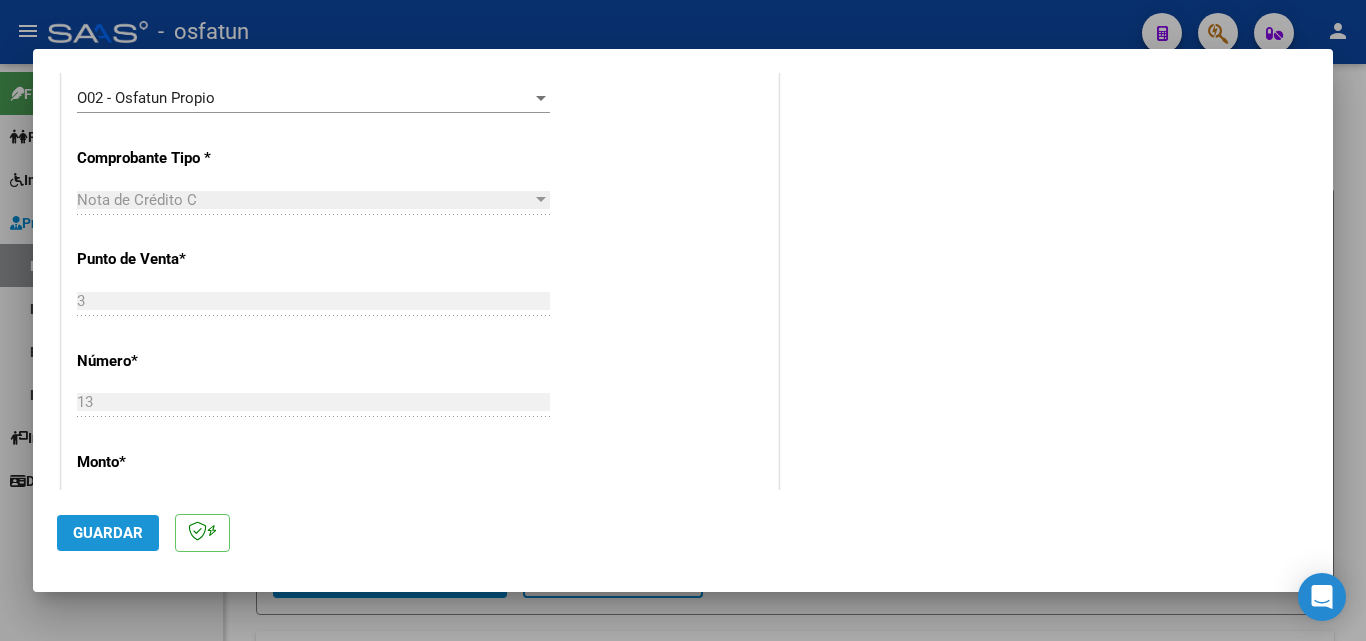 click on "Guardar" 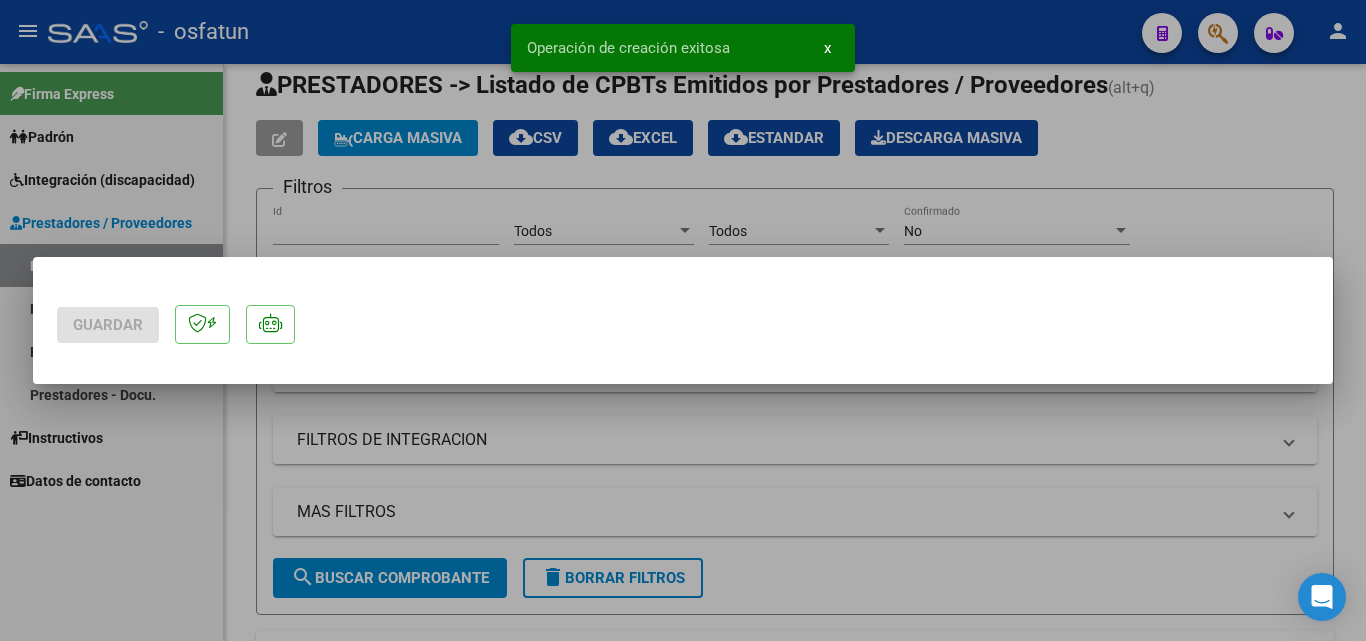 scroll, scrollTop: 0, scrollLeft: 0, axis: both 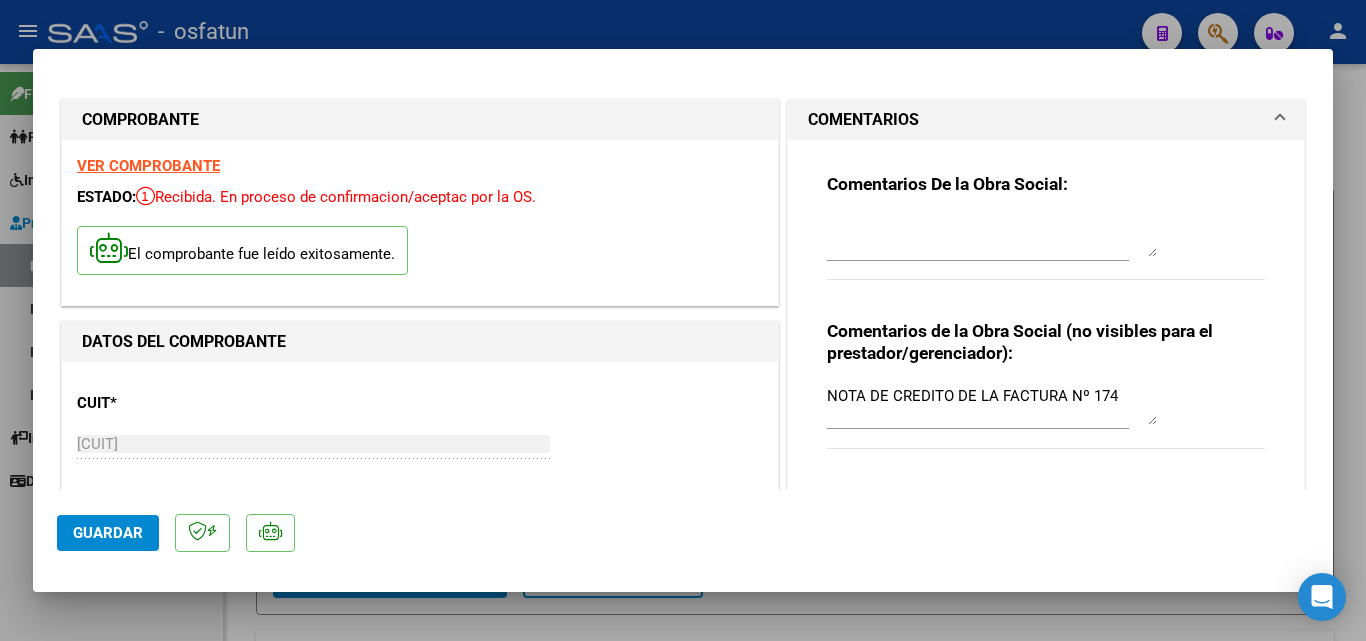 drag, startPoint x: 90, startPoint y: 532, endPoint x: 100, endPoint y: 564, distance: 33.526108 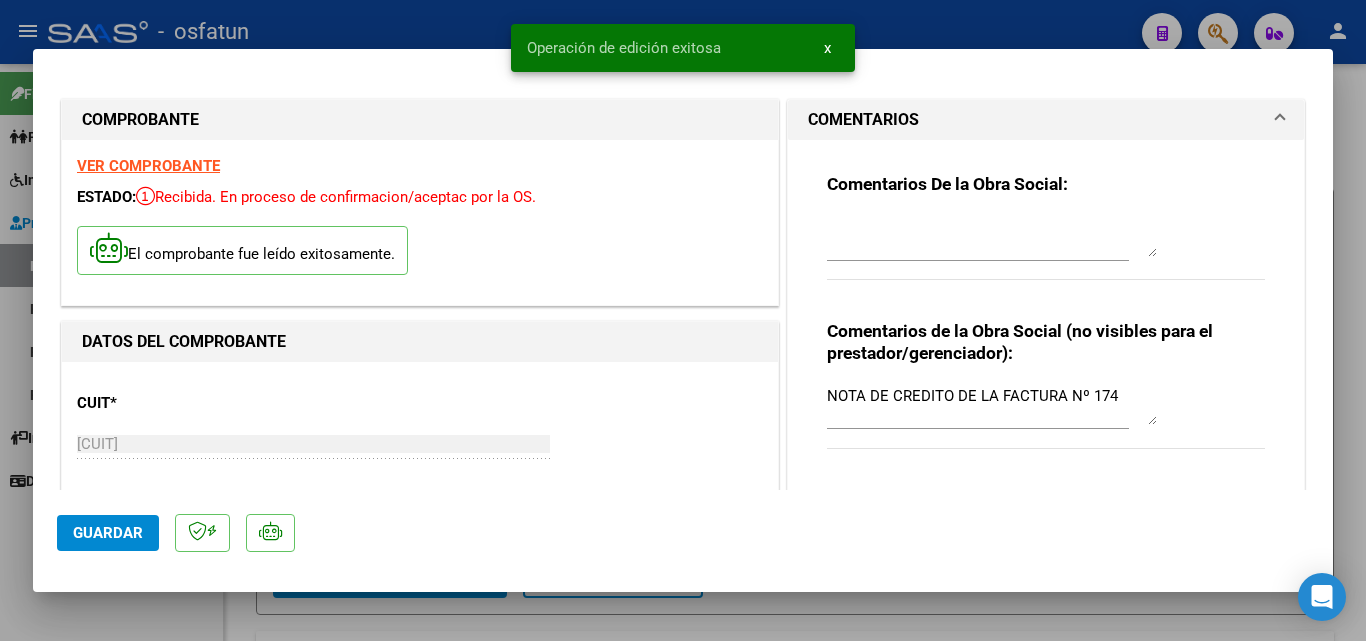 click at bounding box center [683, 320] 